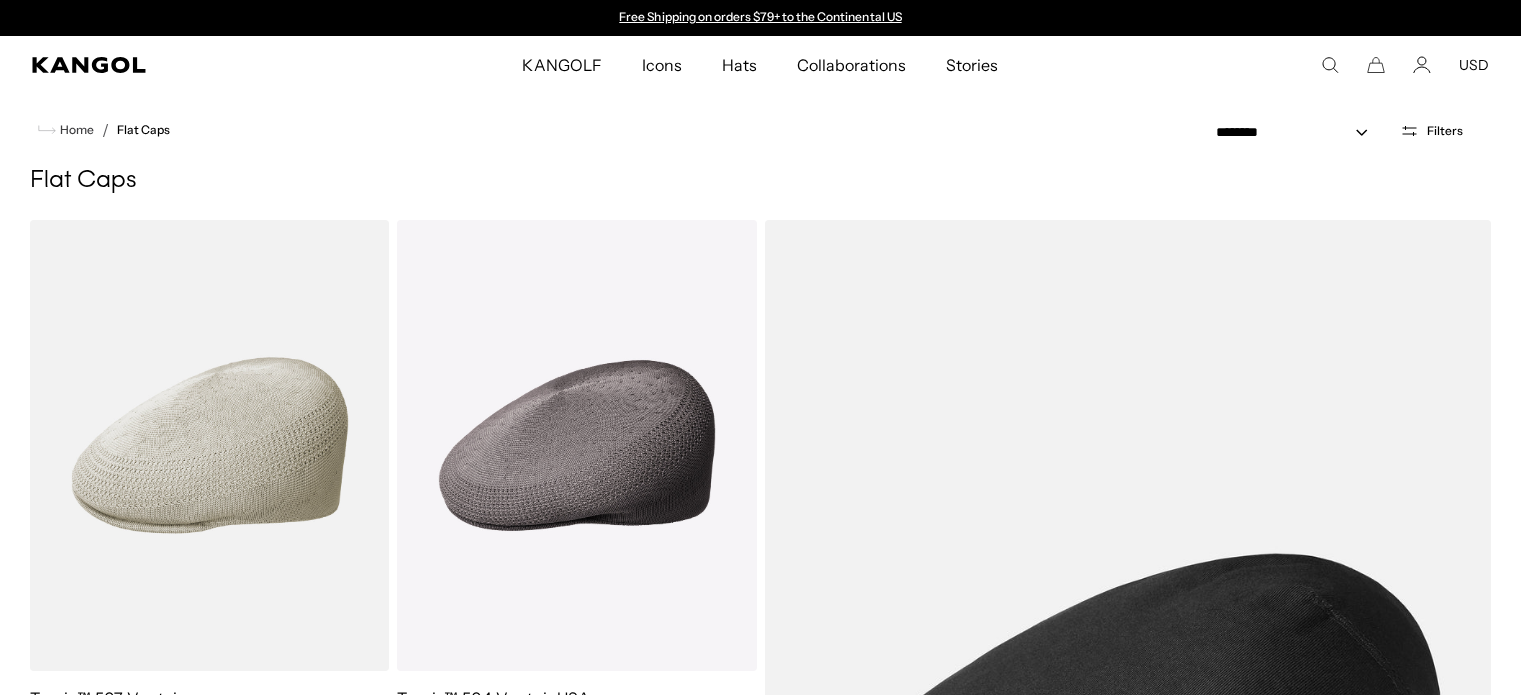scroll, scrollTop: 118, scrollLeft: 0, axis: vertical 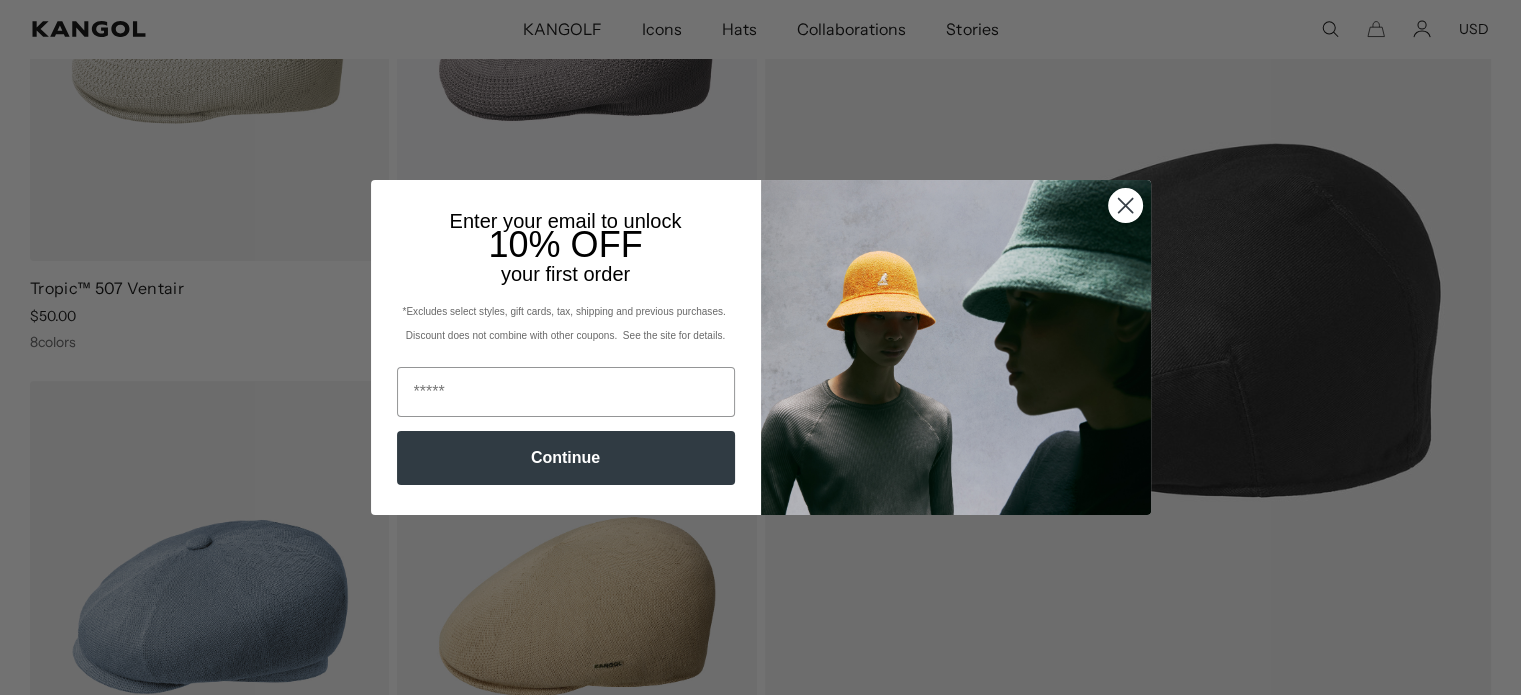 click on "Continue" at bounding box center (566, 458) 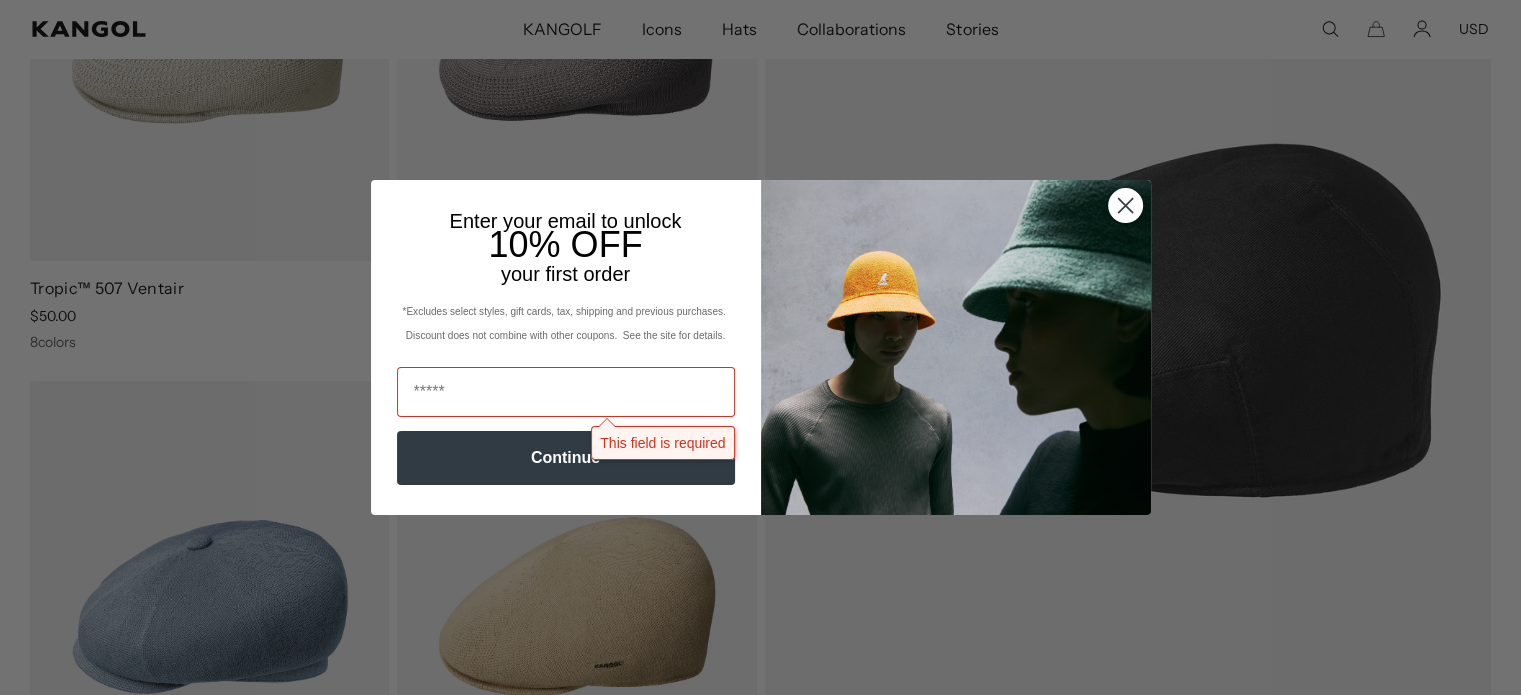 click 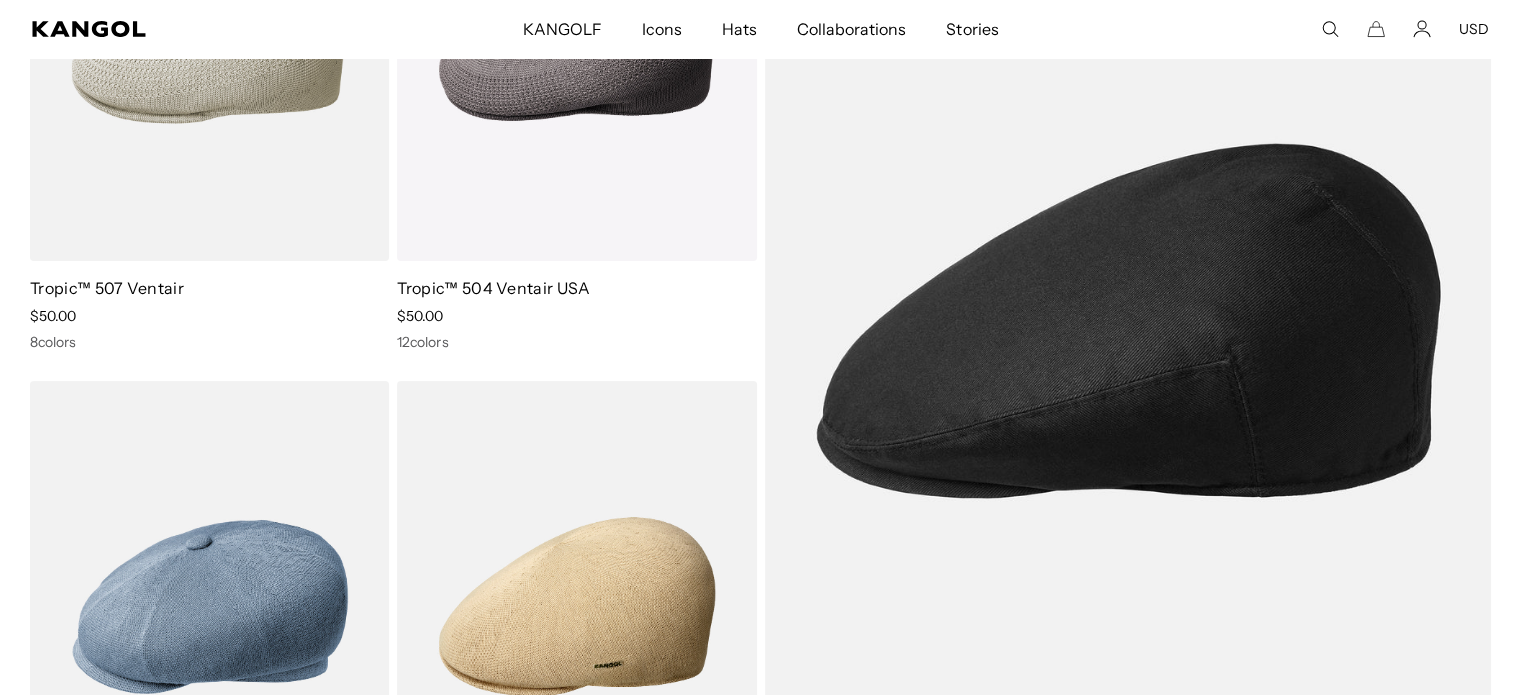 scroll, scrollTop: 0, scrollLeft: 412, axis: horizontal 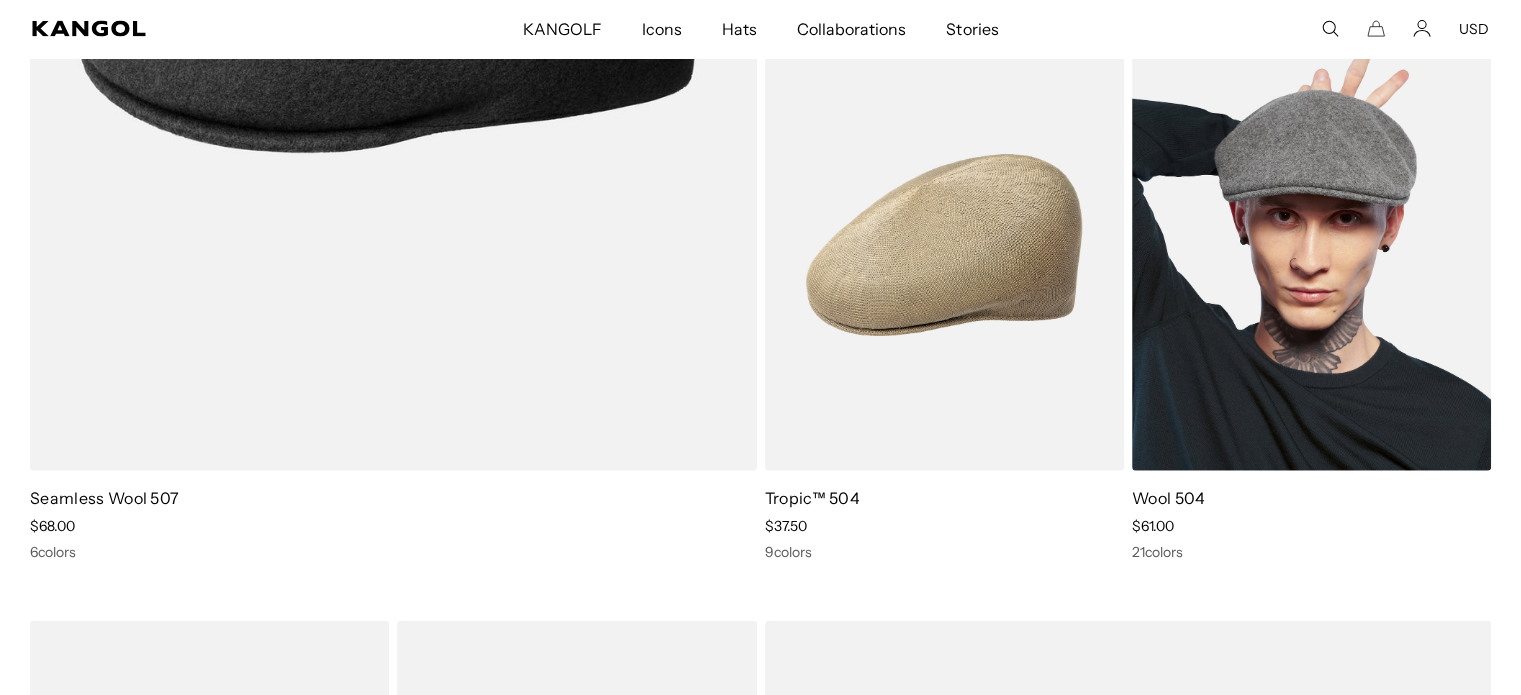 click at bounding box center [1311, 245] 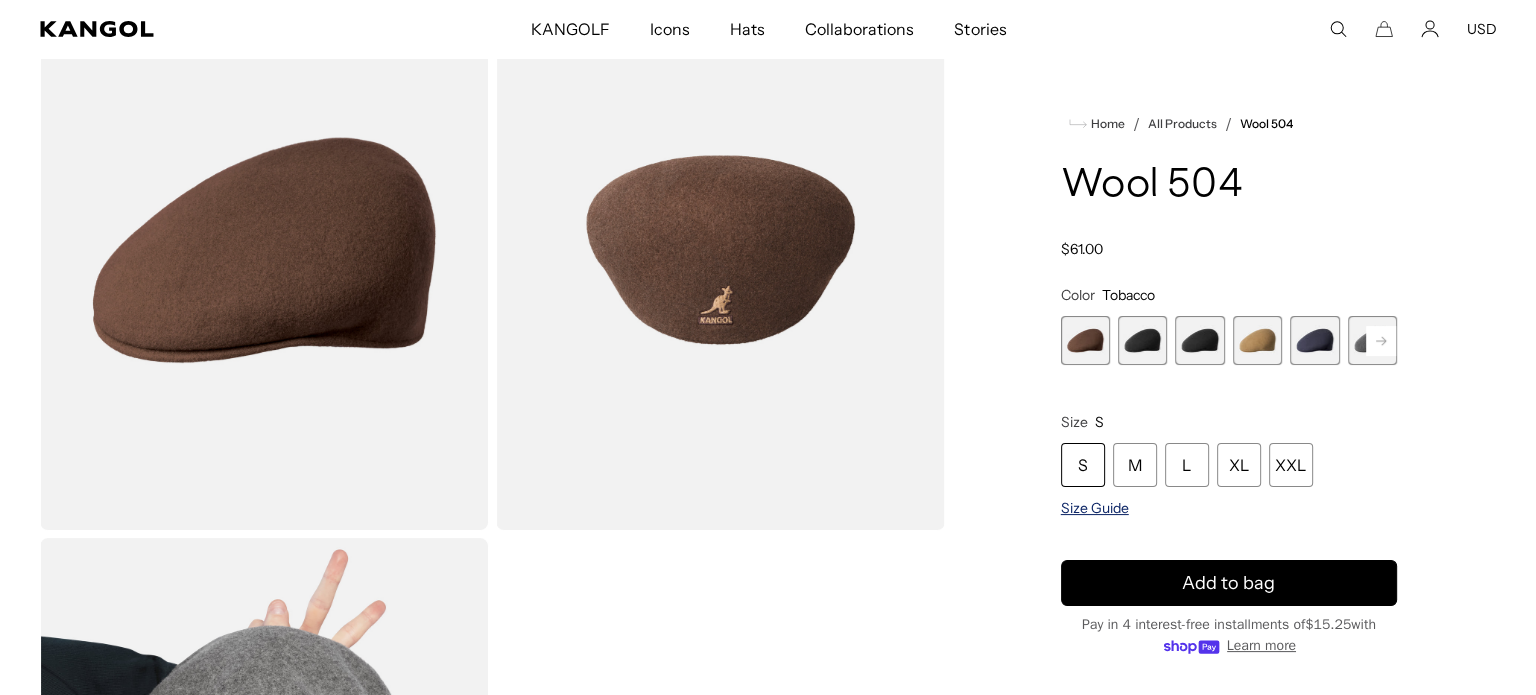 scroll, scrollTop: 160, scrollLeft: 0, axis: vertical 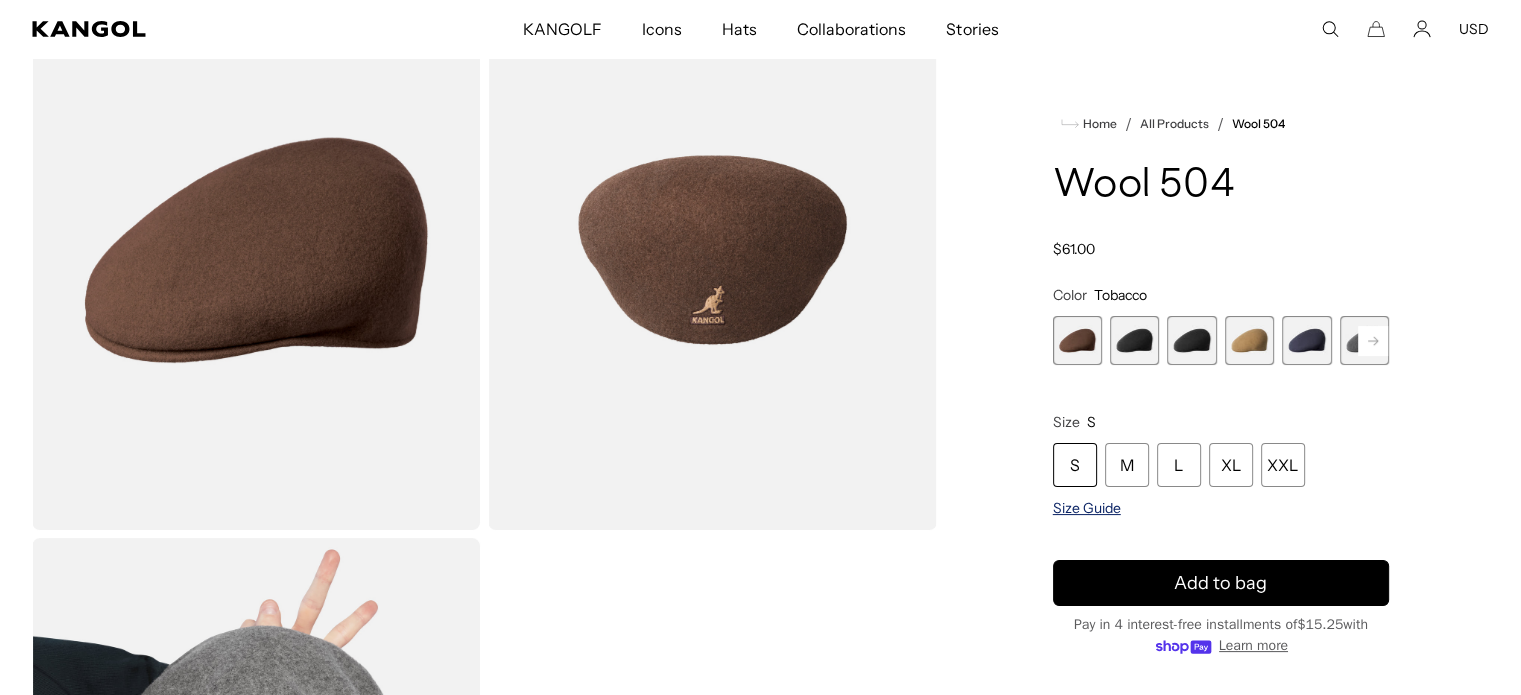 click on "Size Guide" at bounding box center [1087, 508] 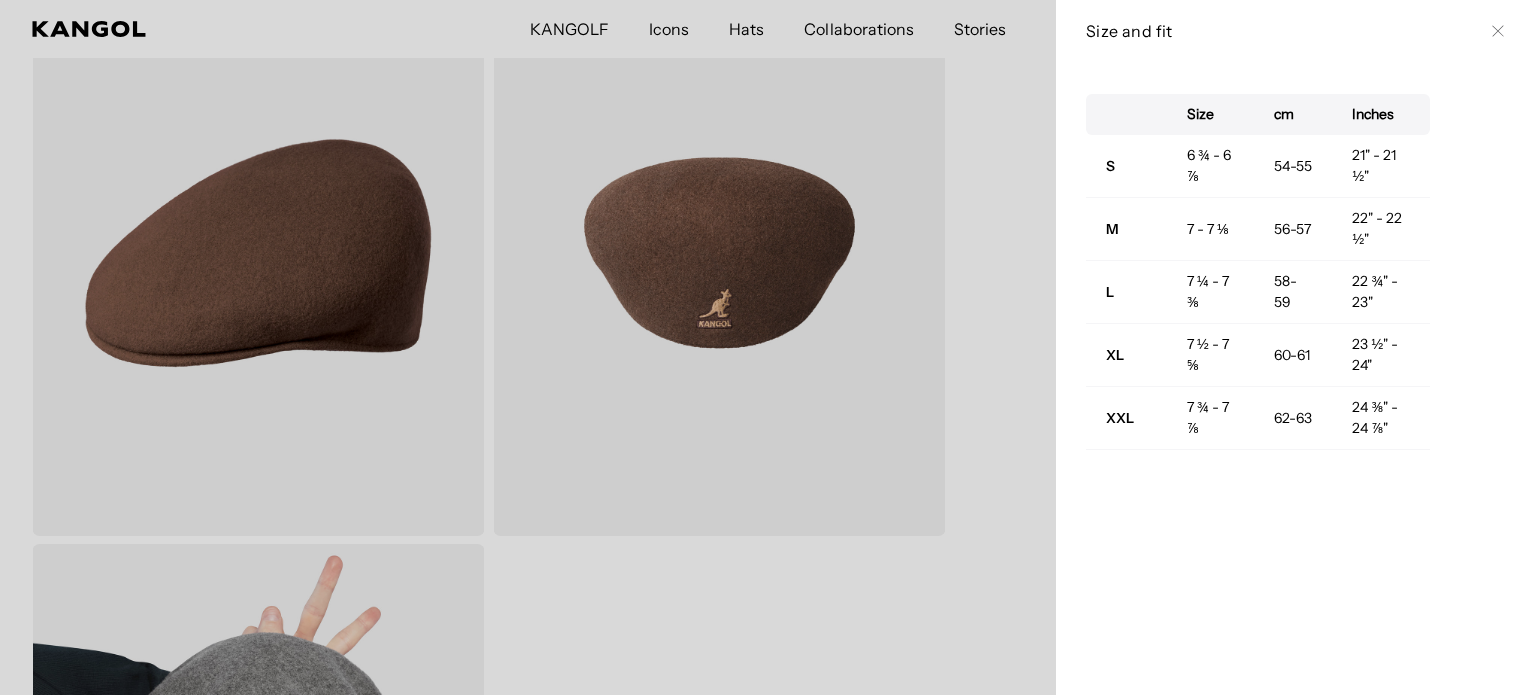 scroll, scrollTop: 0, scrollLeft: 0, axis: both 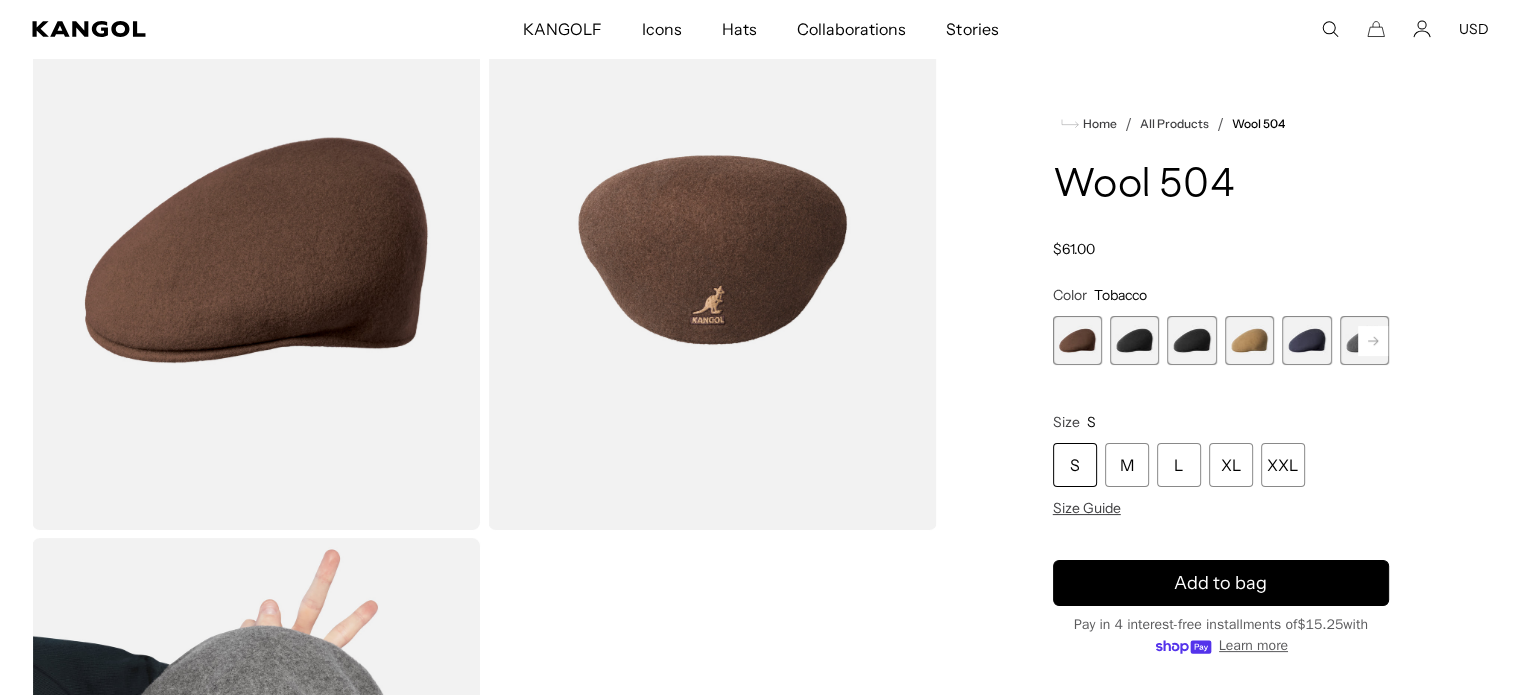 click on "S" at bounding box center [1075, 465] 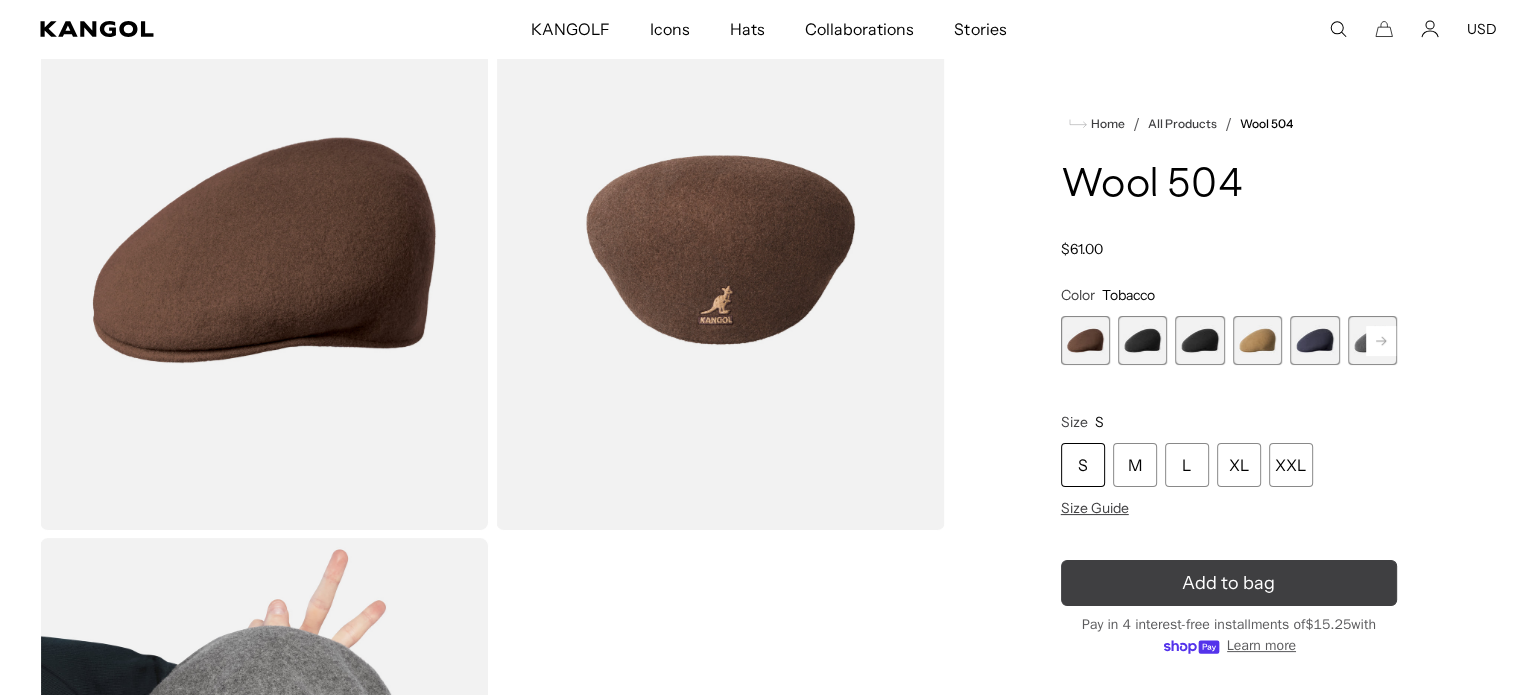 scroll, scrollTop: 0, scrollLeft: 0, axis: both 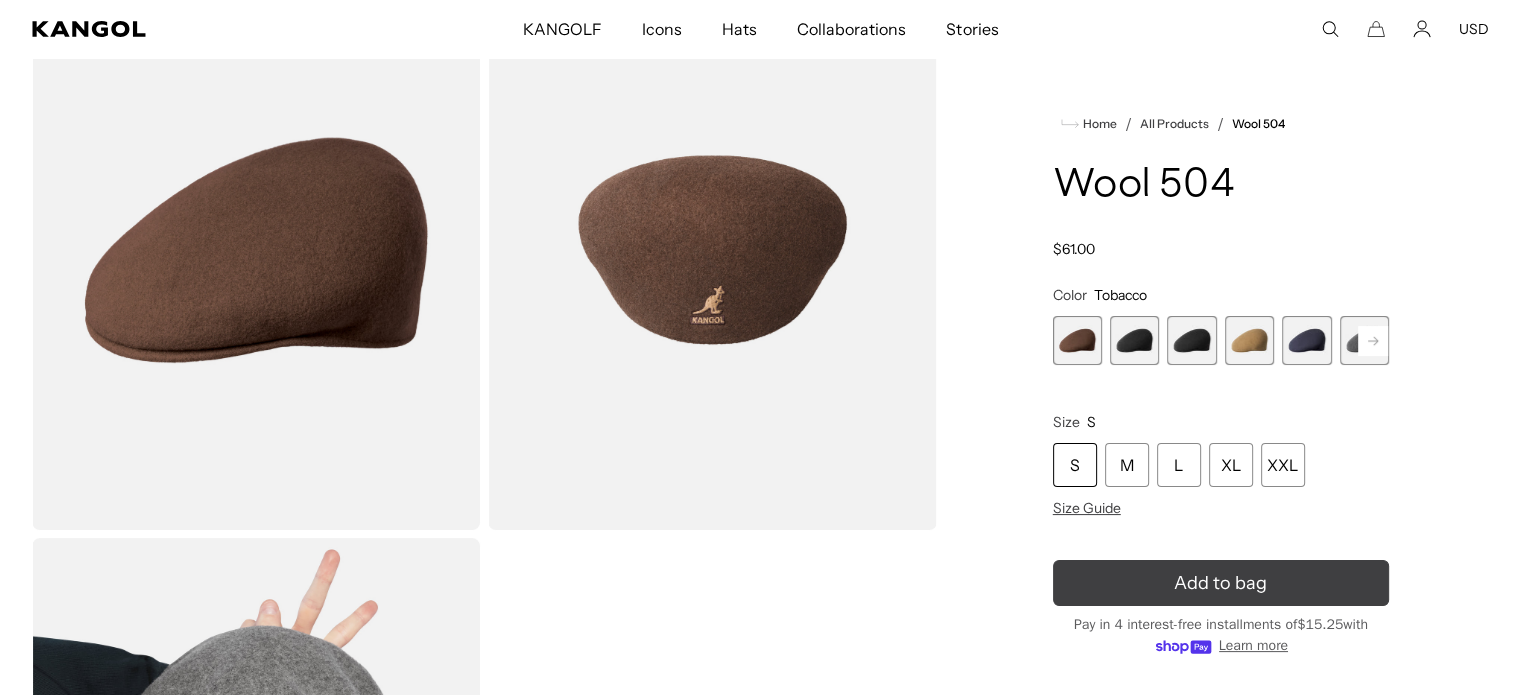 click 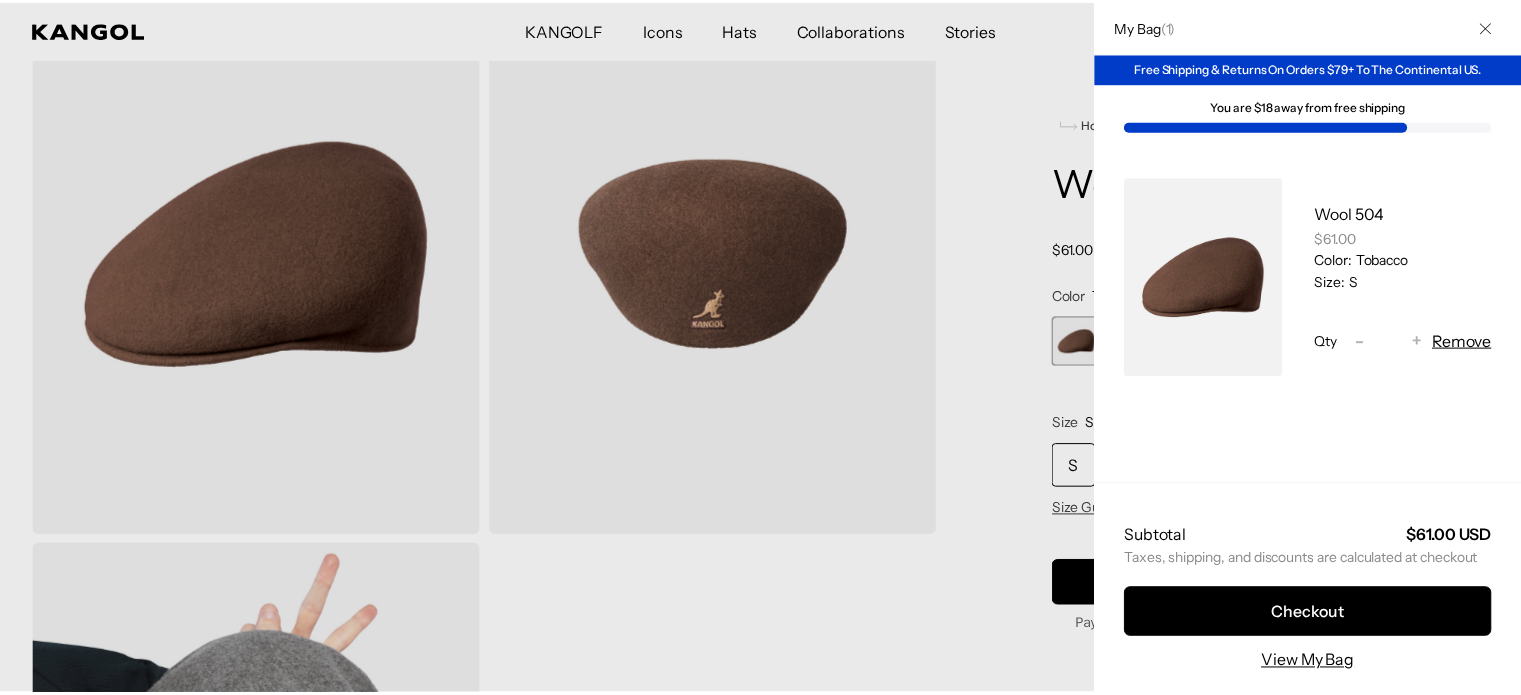 scroll, scrollTop: 0, scrollLeft: 412, axis: horizontal 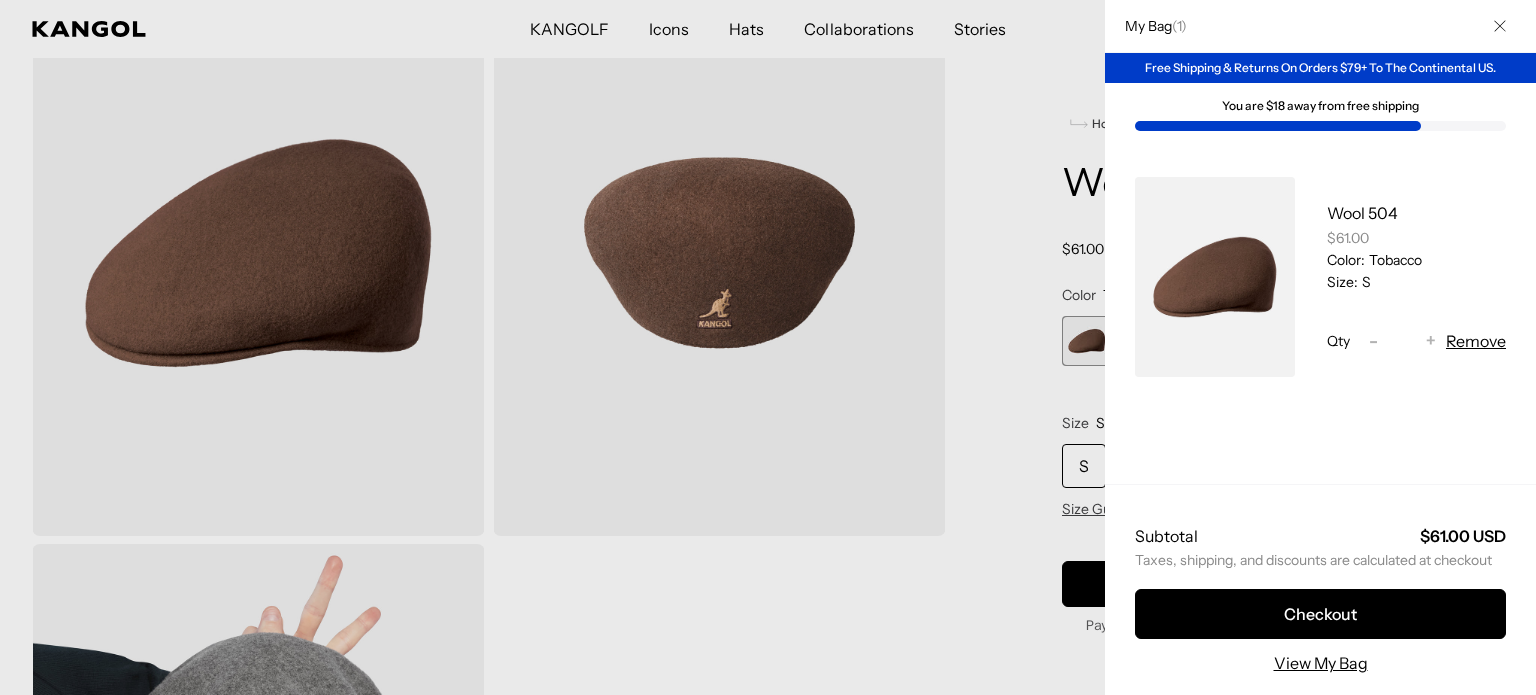 click at bounding box center (768, 347) 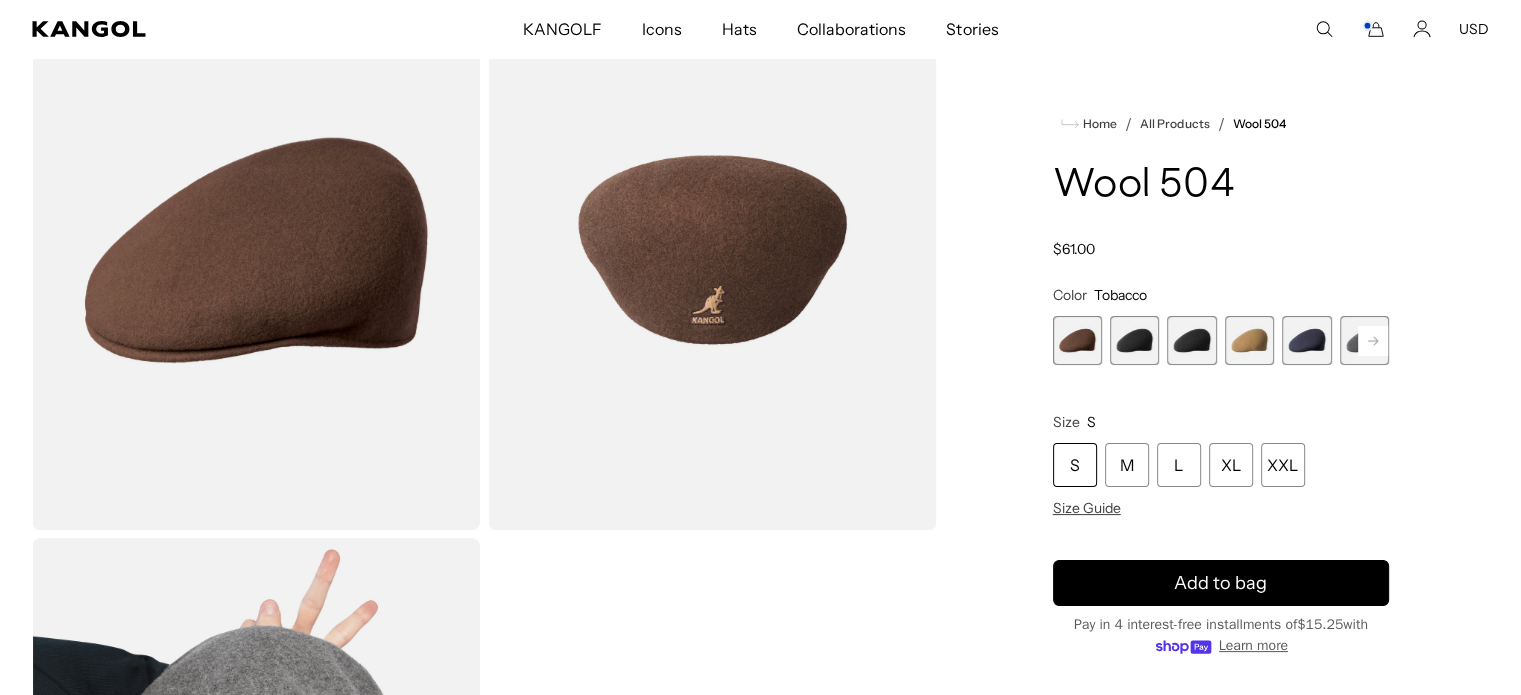 scroll, scrollTop: 0, scrollLeft: 0, axis: both 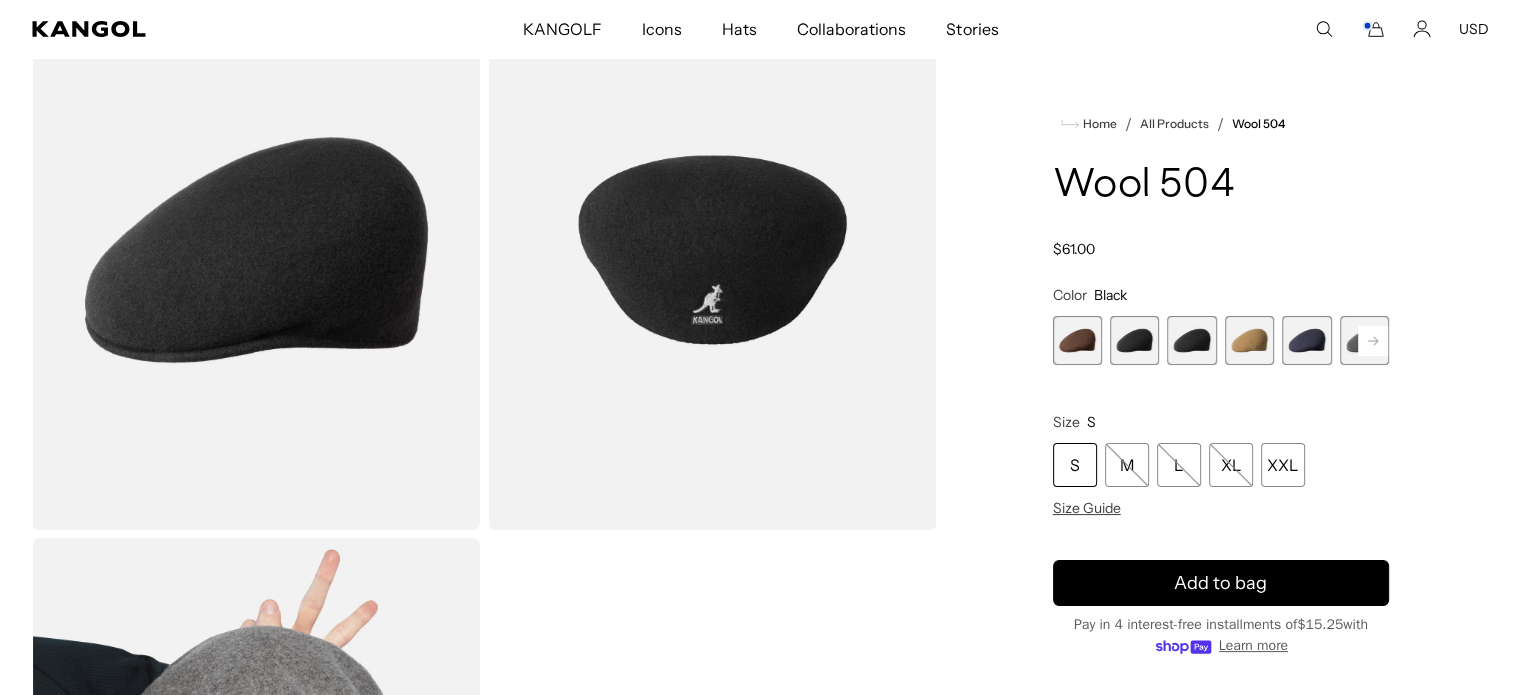 click at bounding box center (1191, 340) 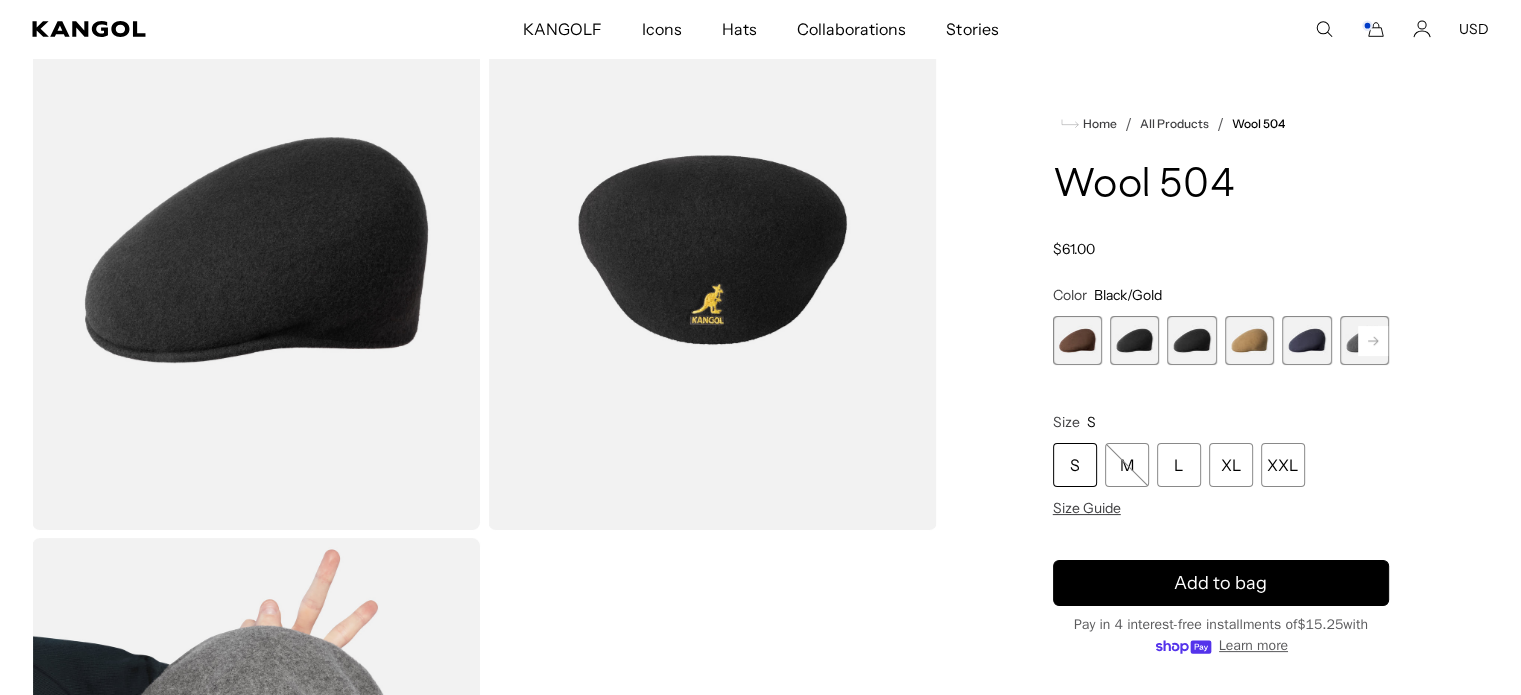 scroll, scrollTop: 0, scrollLeft: 412, axis: horizontal 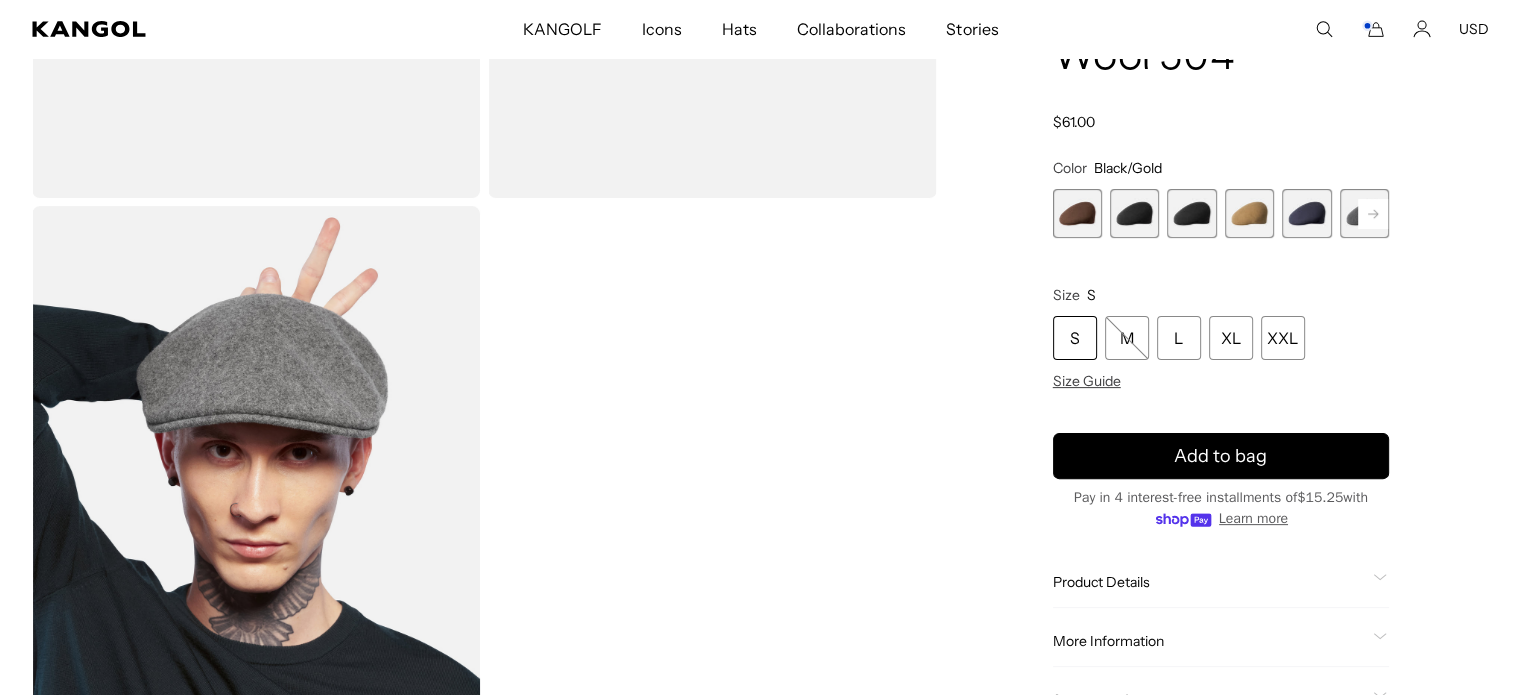click 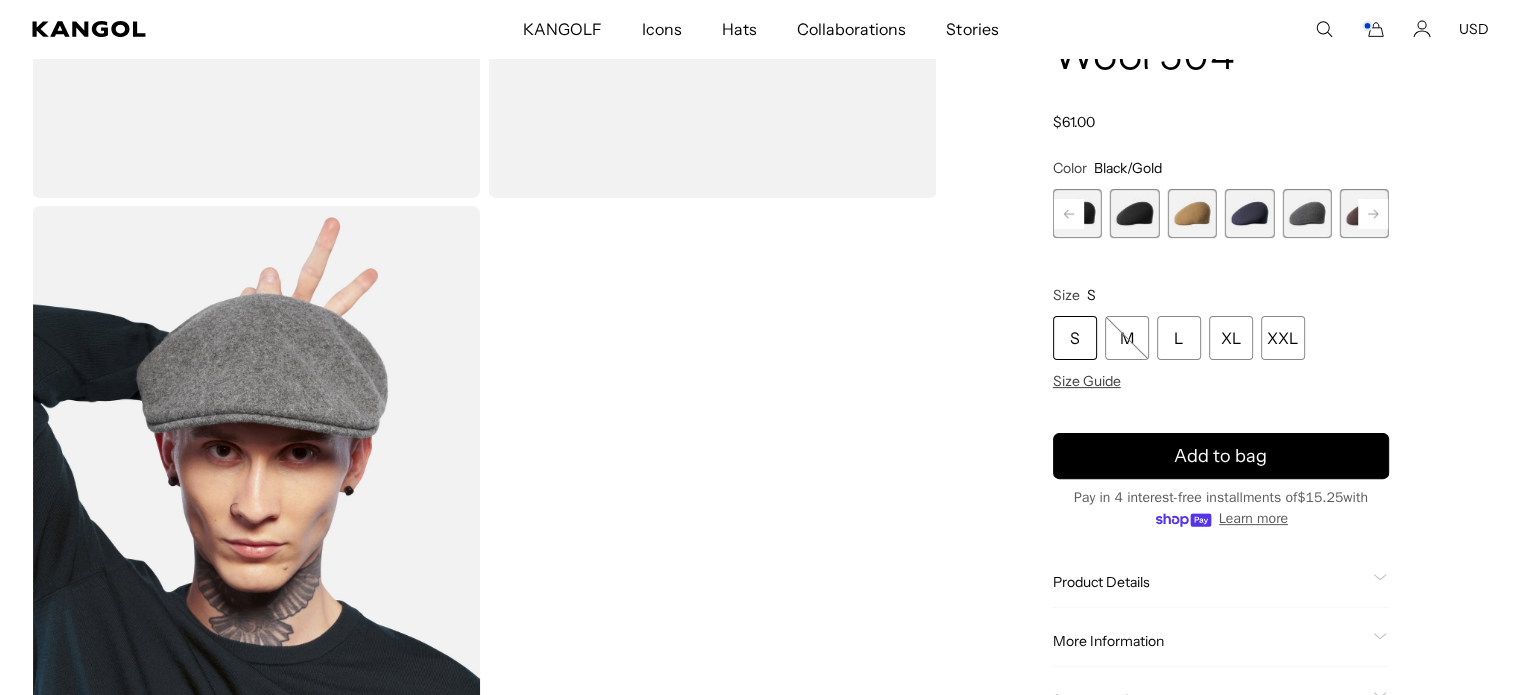 scroll, scrollTop: 0, scrollLeft: 412, axis: horizontal 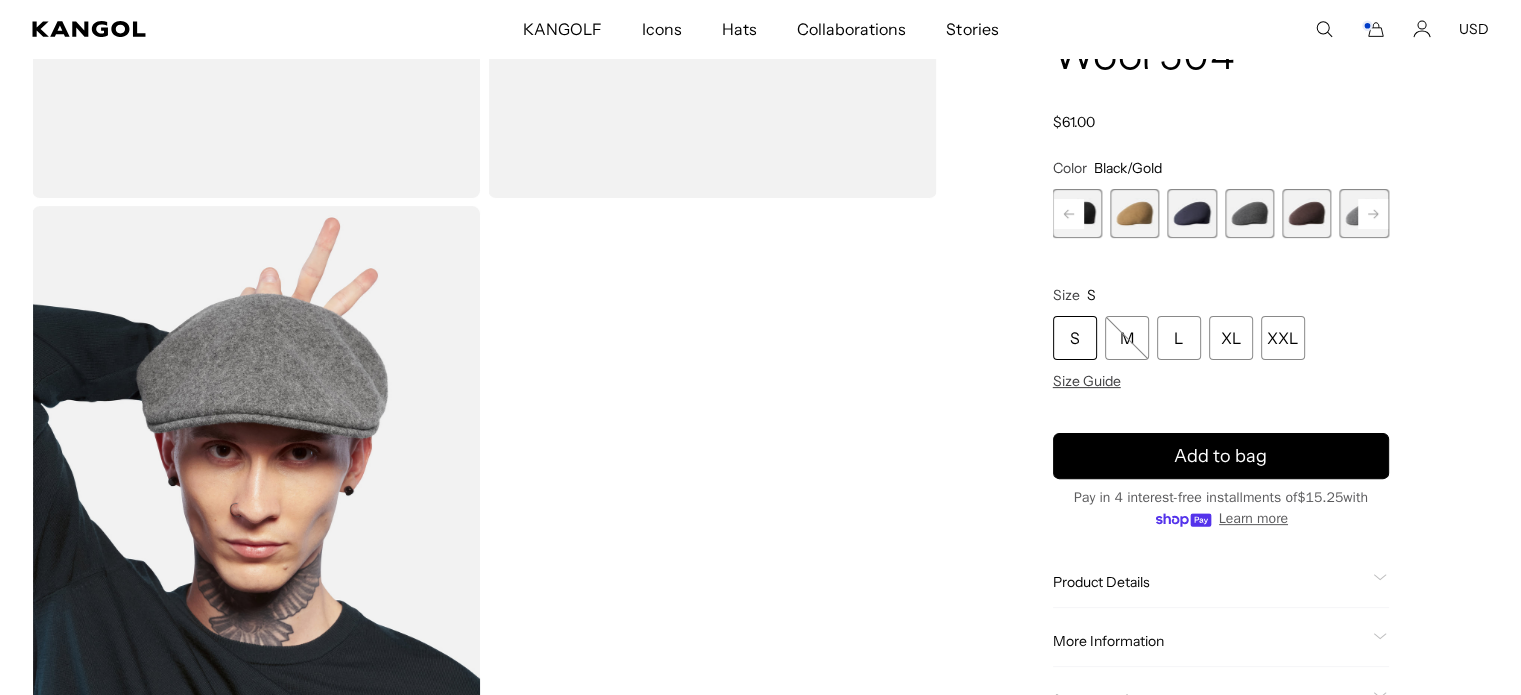 click 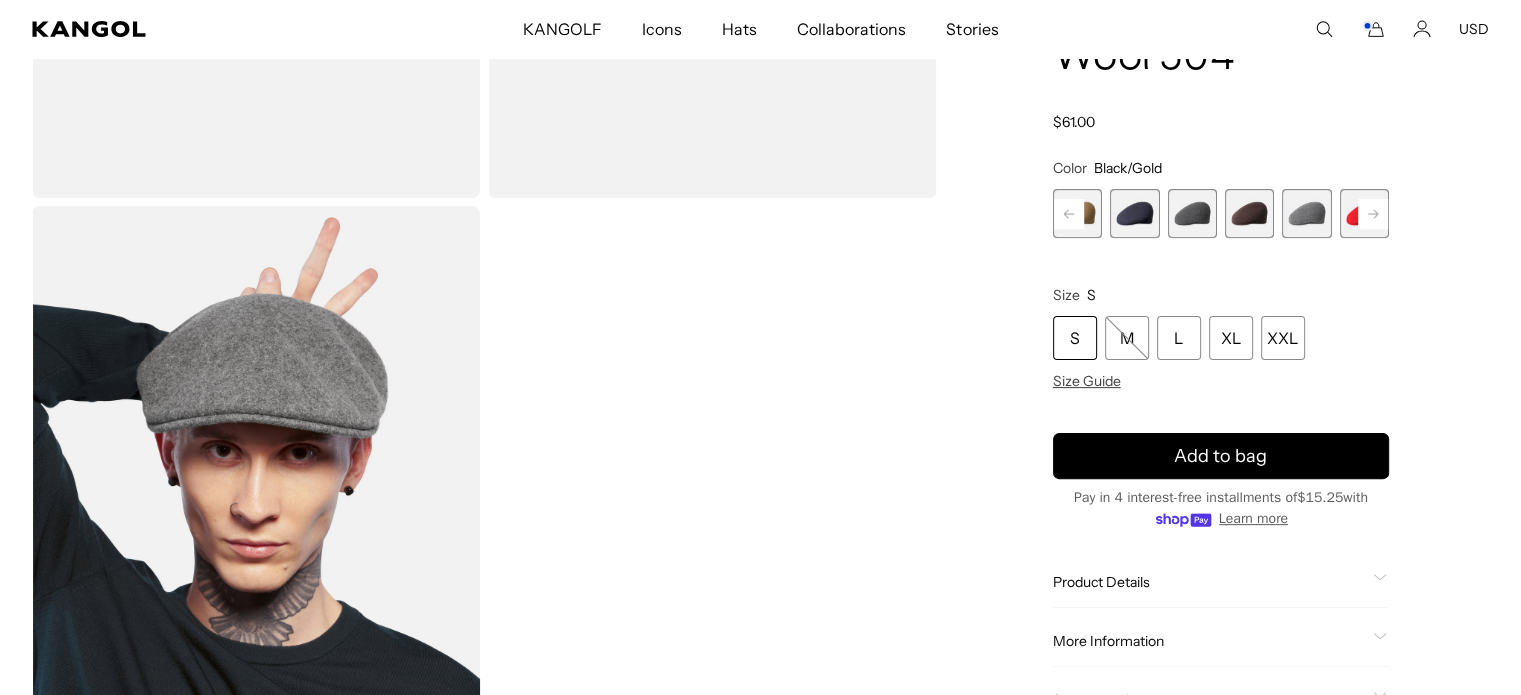 click 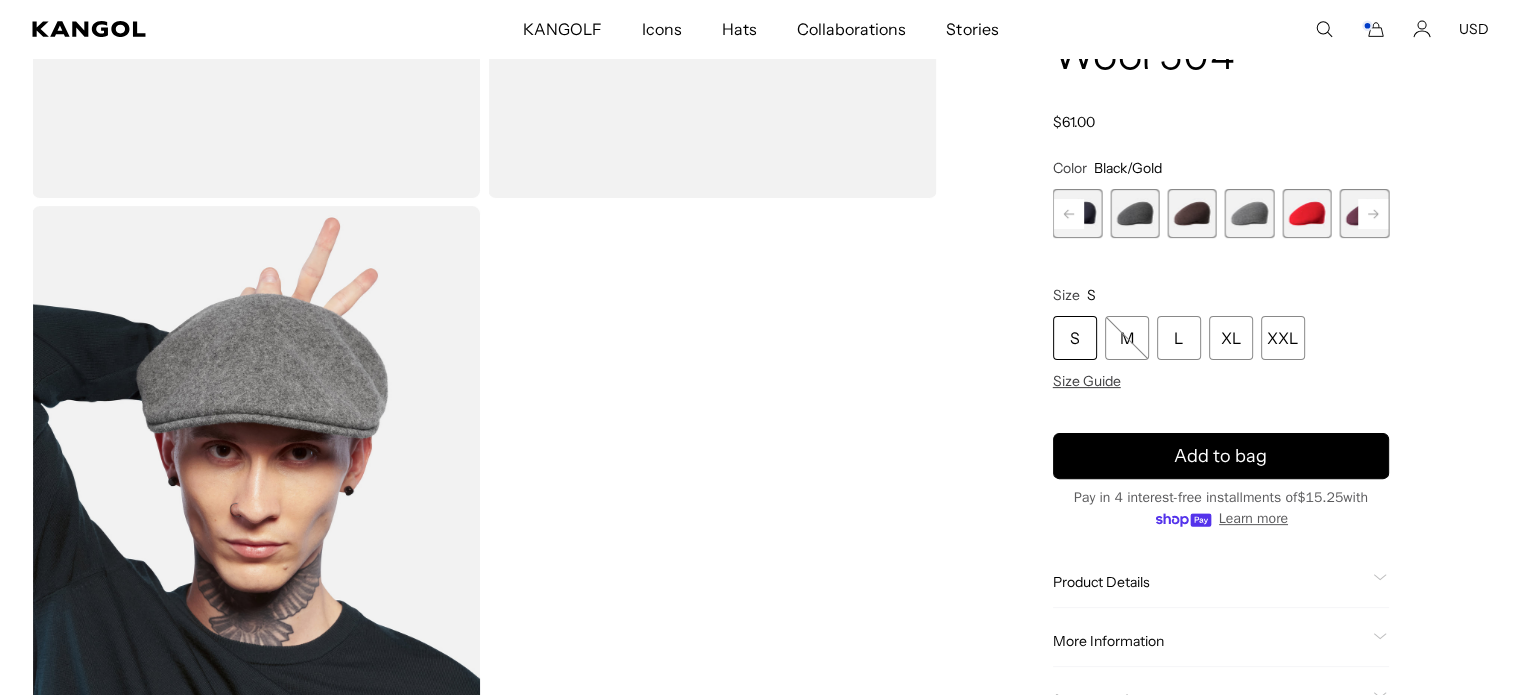 click at bounding box center [1191, 213] 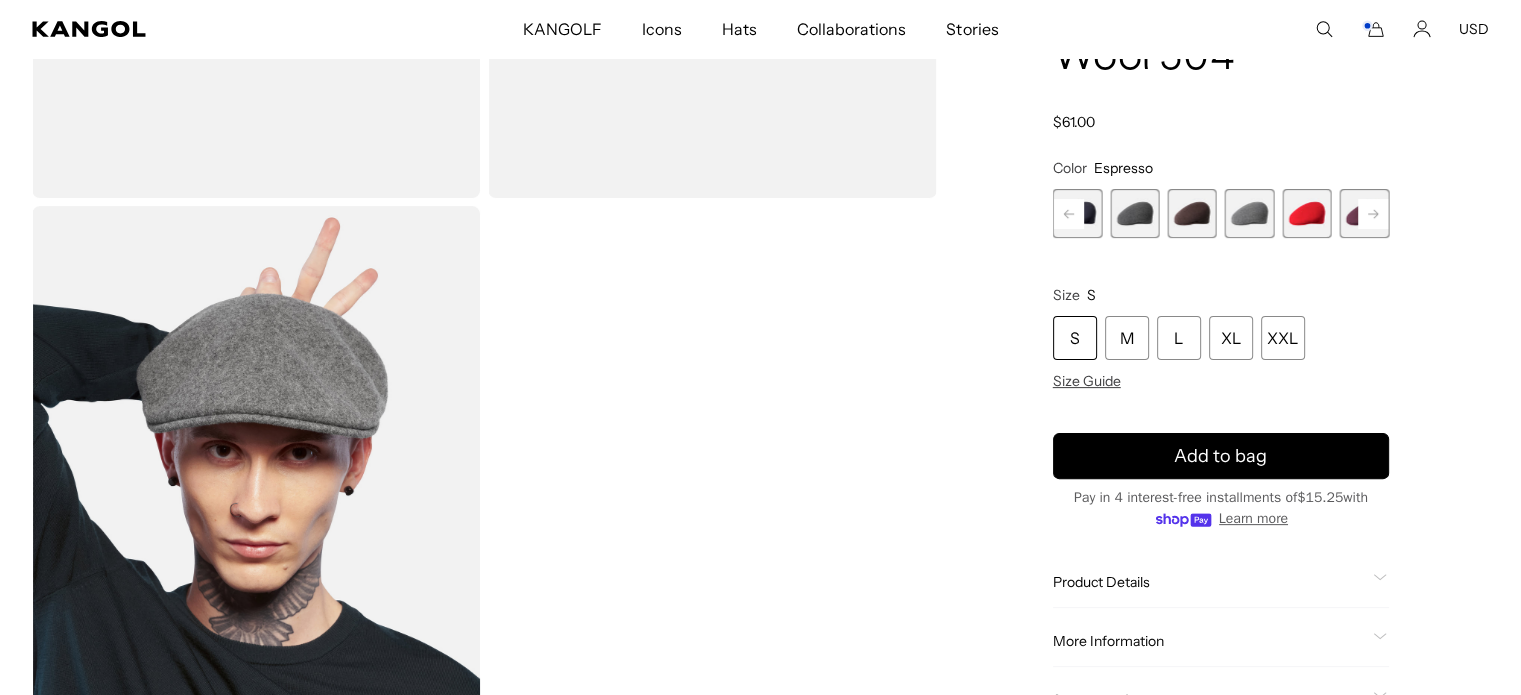 scroll, scrollTop: 163, scrollLeft: 0, axis: vertical 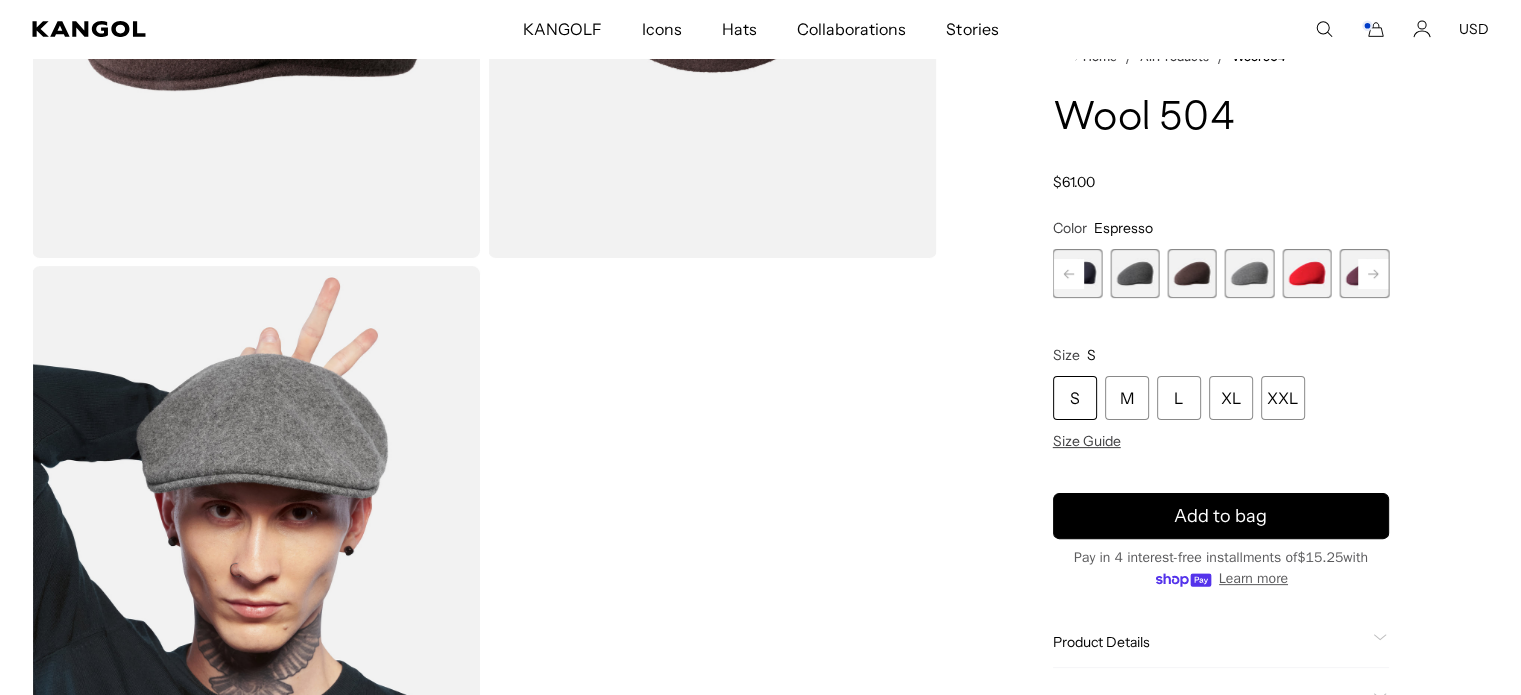 click 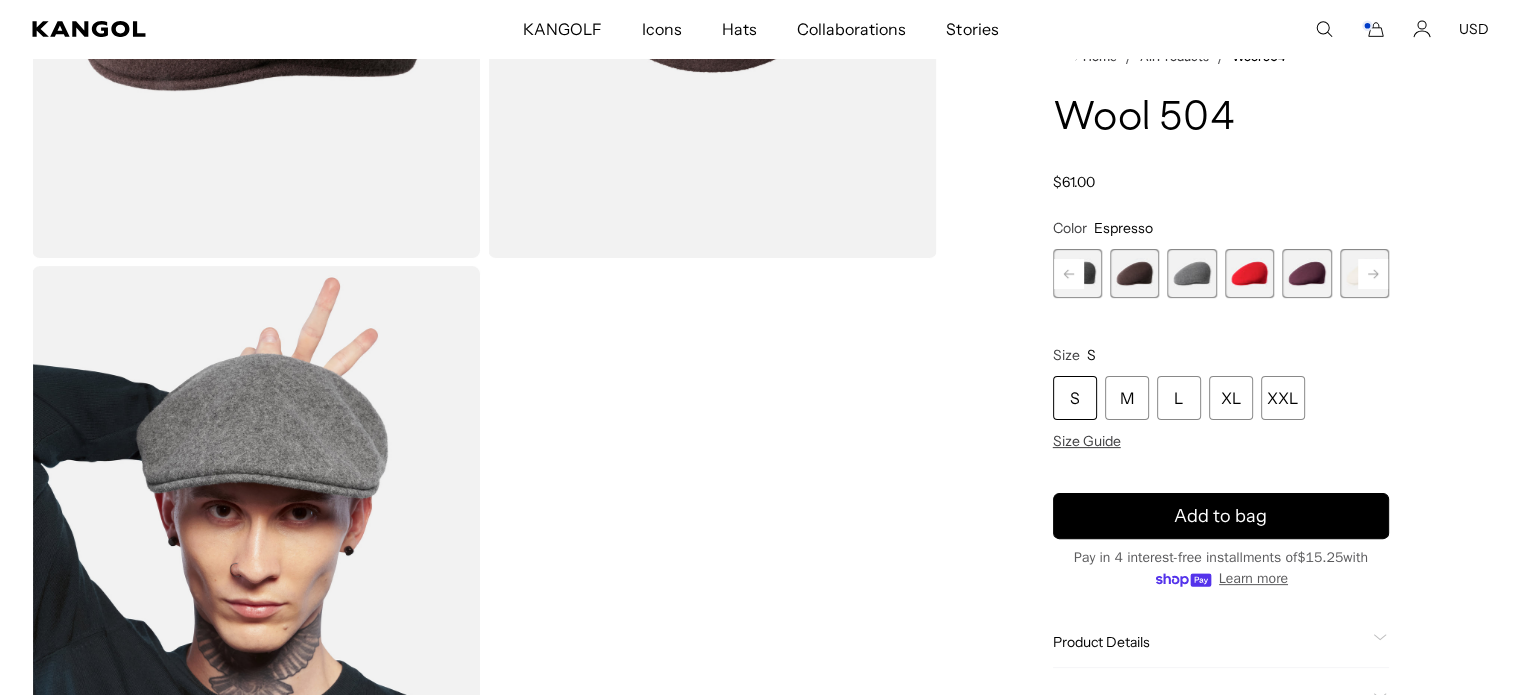 click 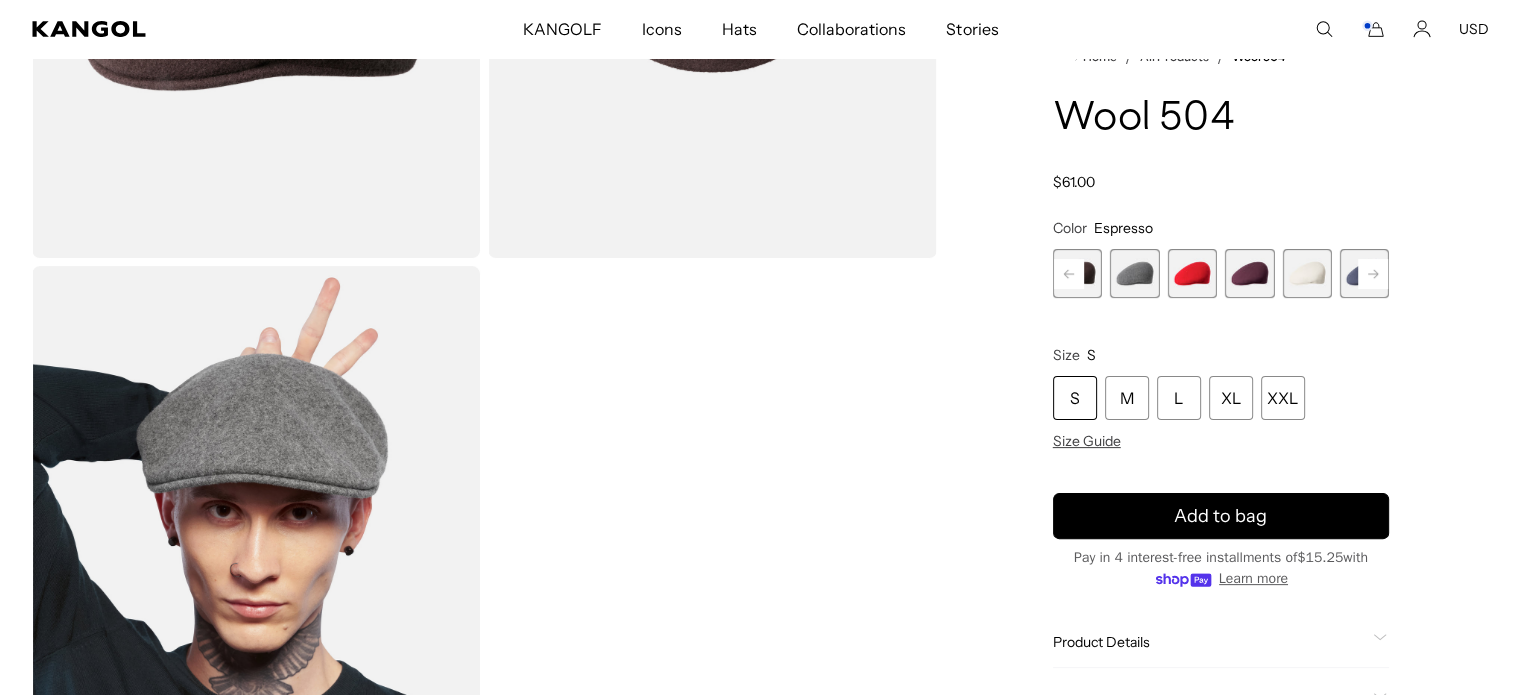 click 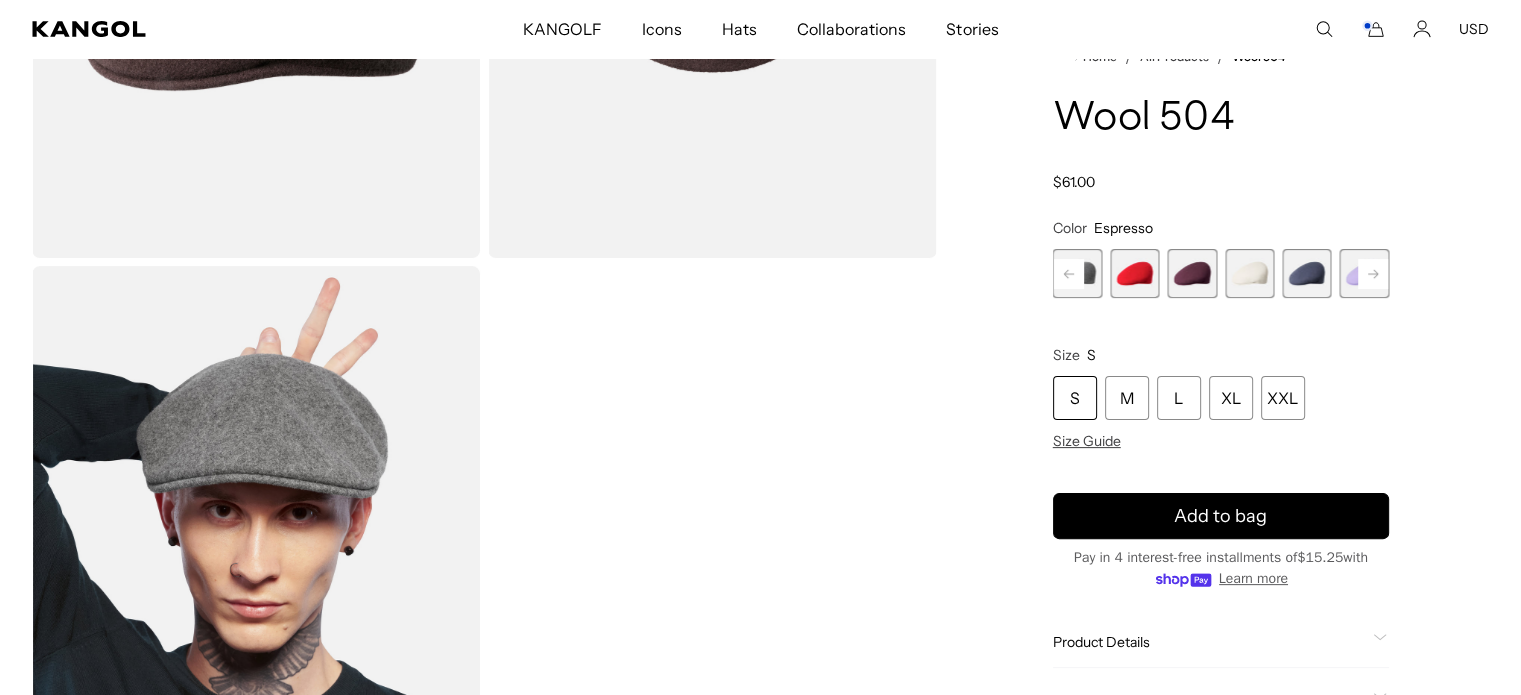 click 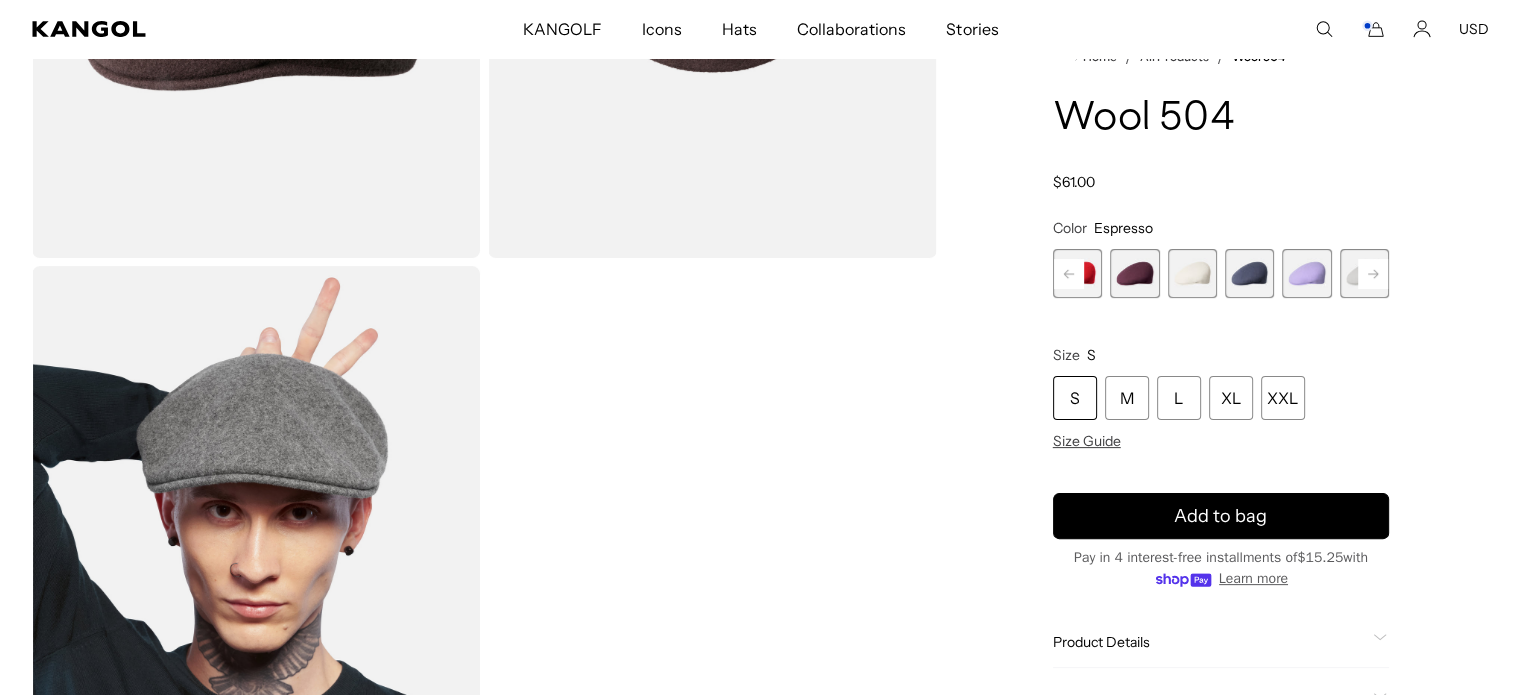 scroll, scrollTop: 0, scrollLeft: 0, axis: both 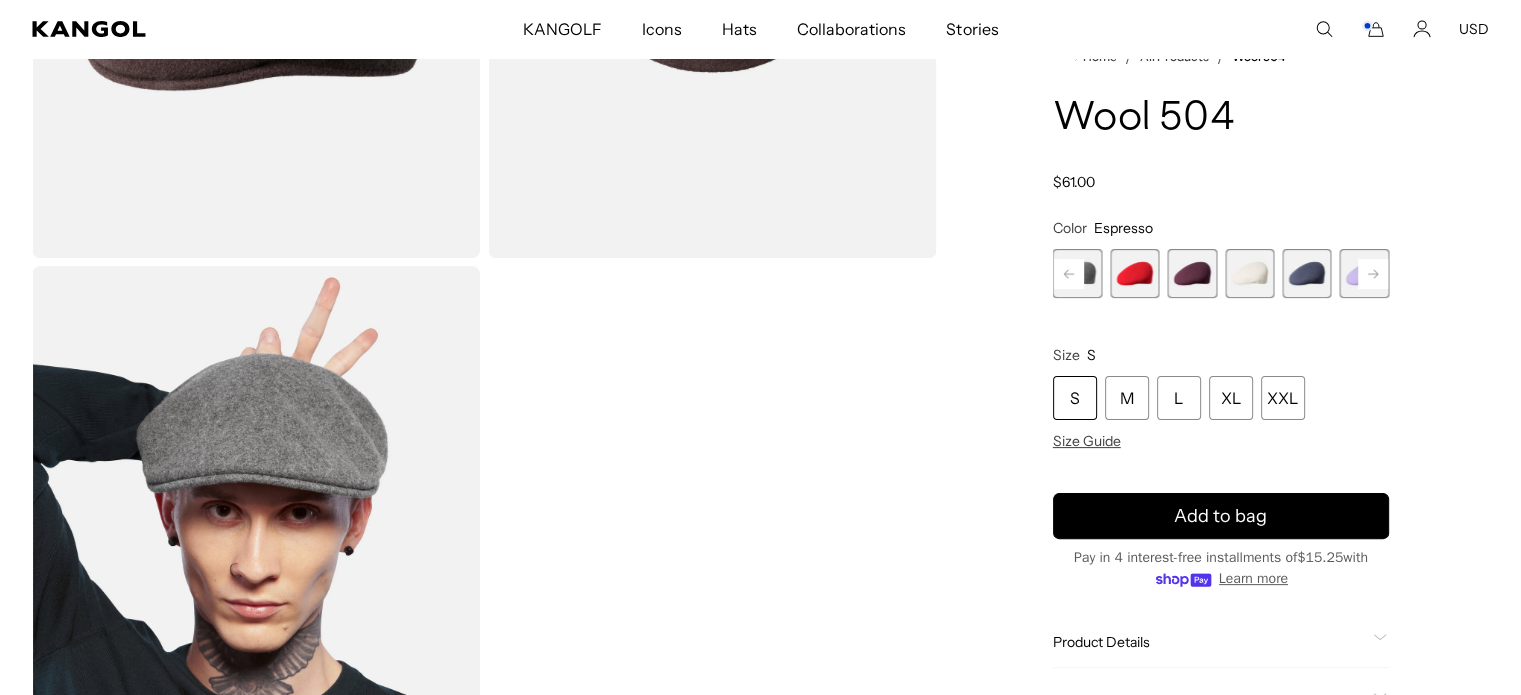 click 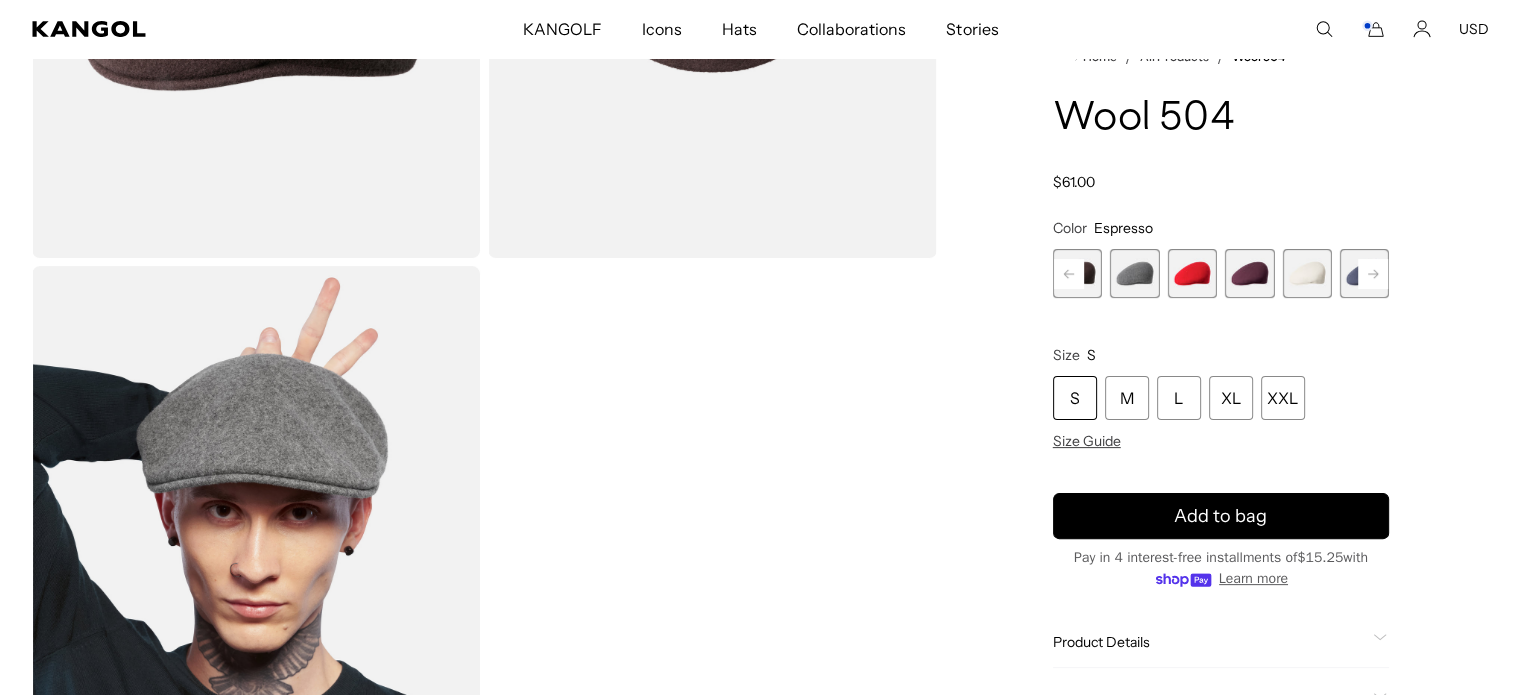 scroll, scrollTop: 0, scrollLeft: 412, axis: horizontal 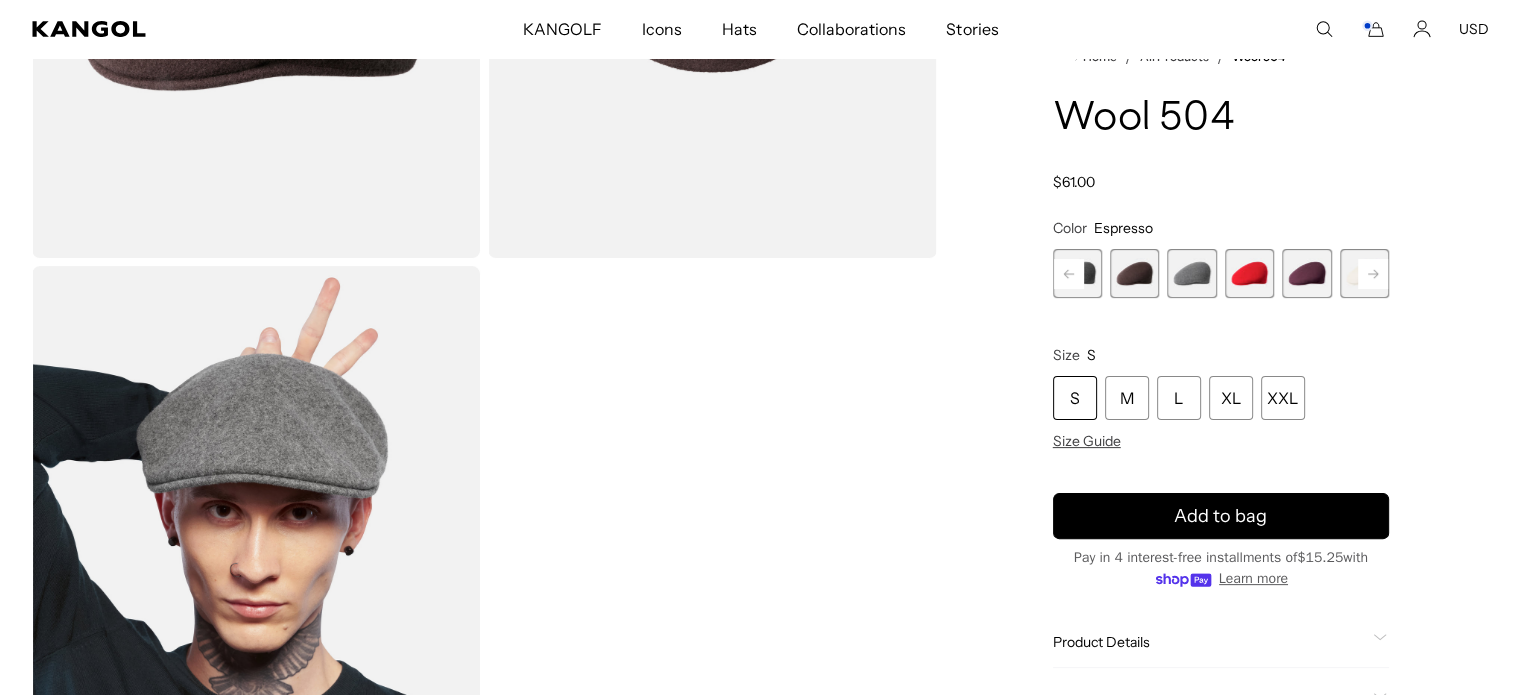 click 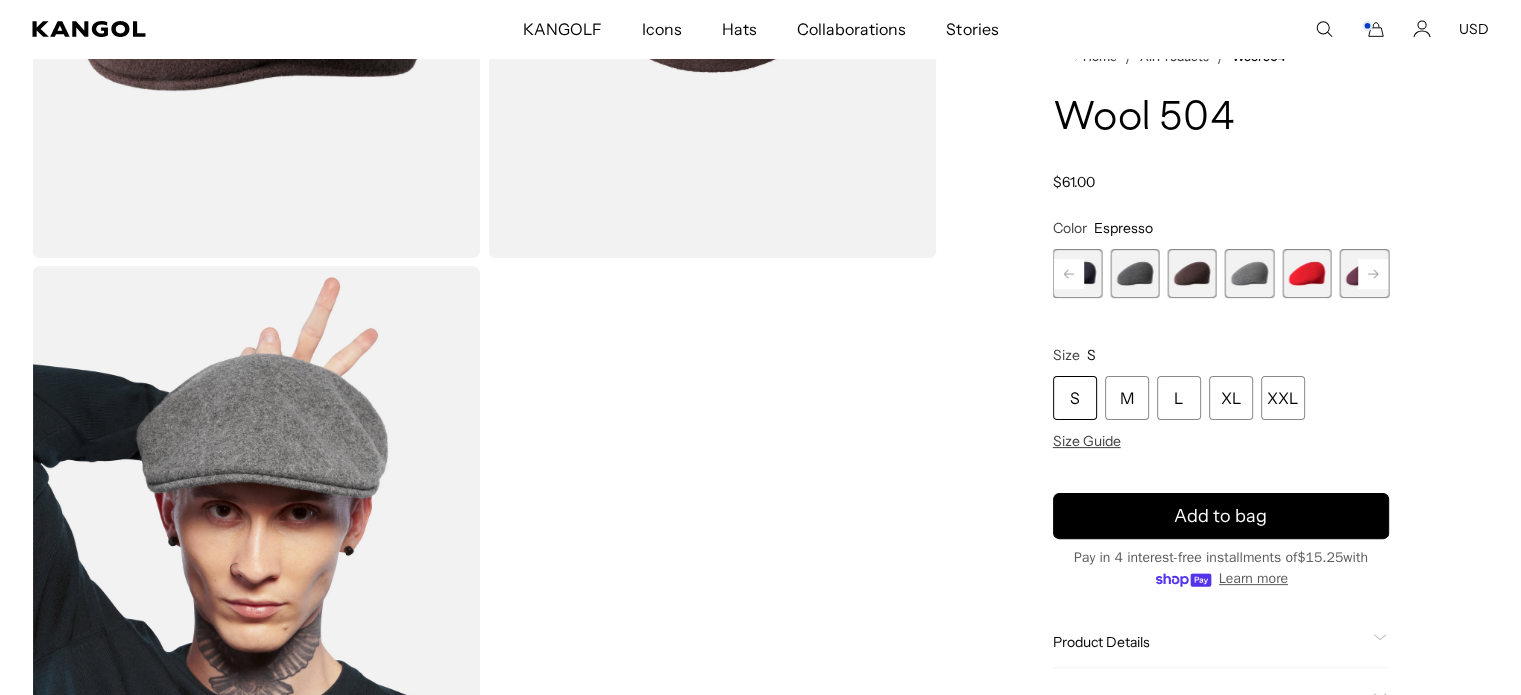 click 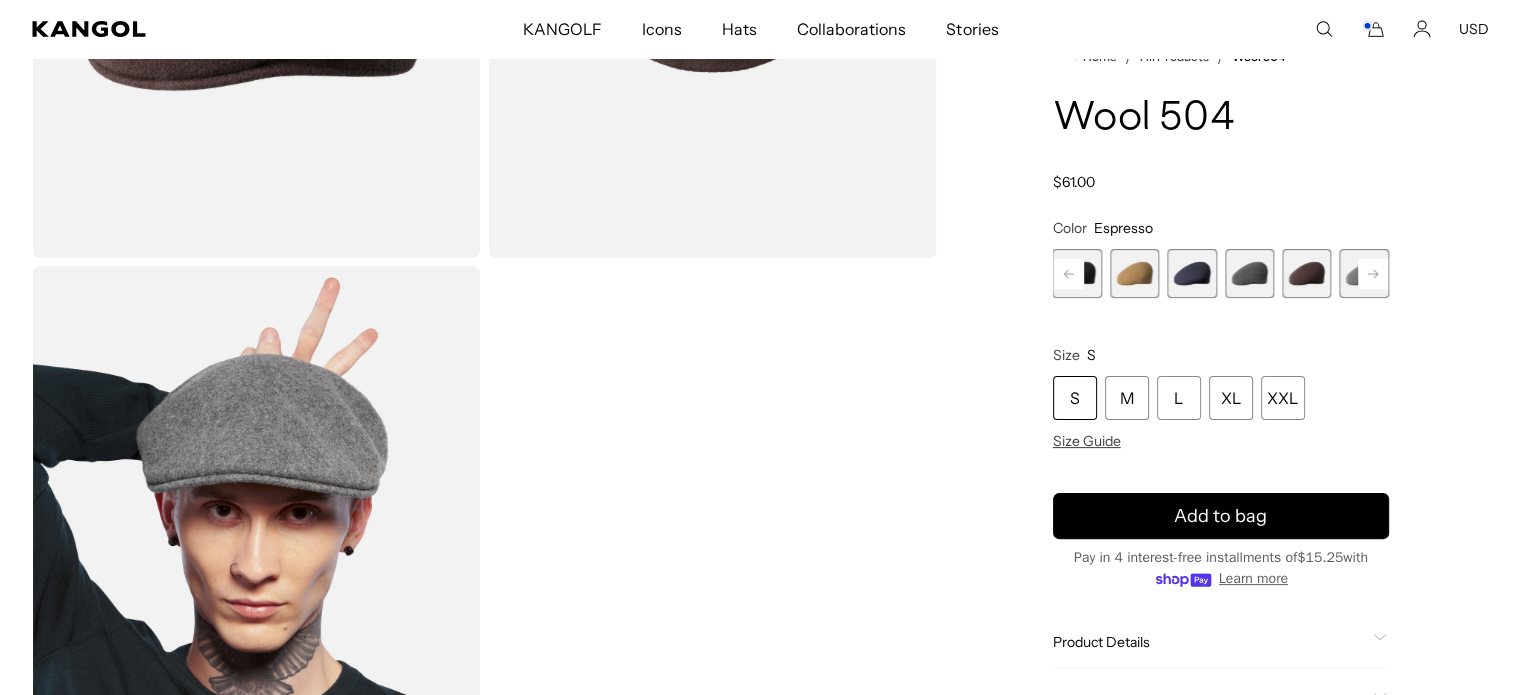 click 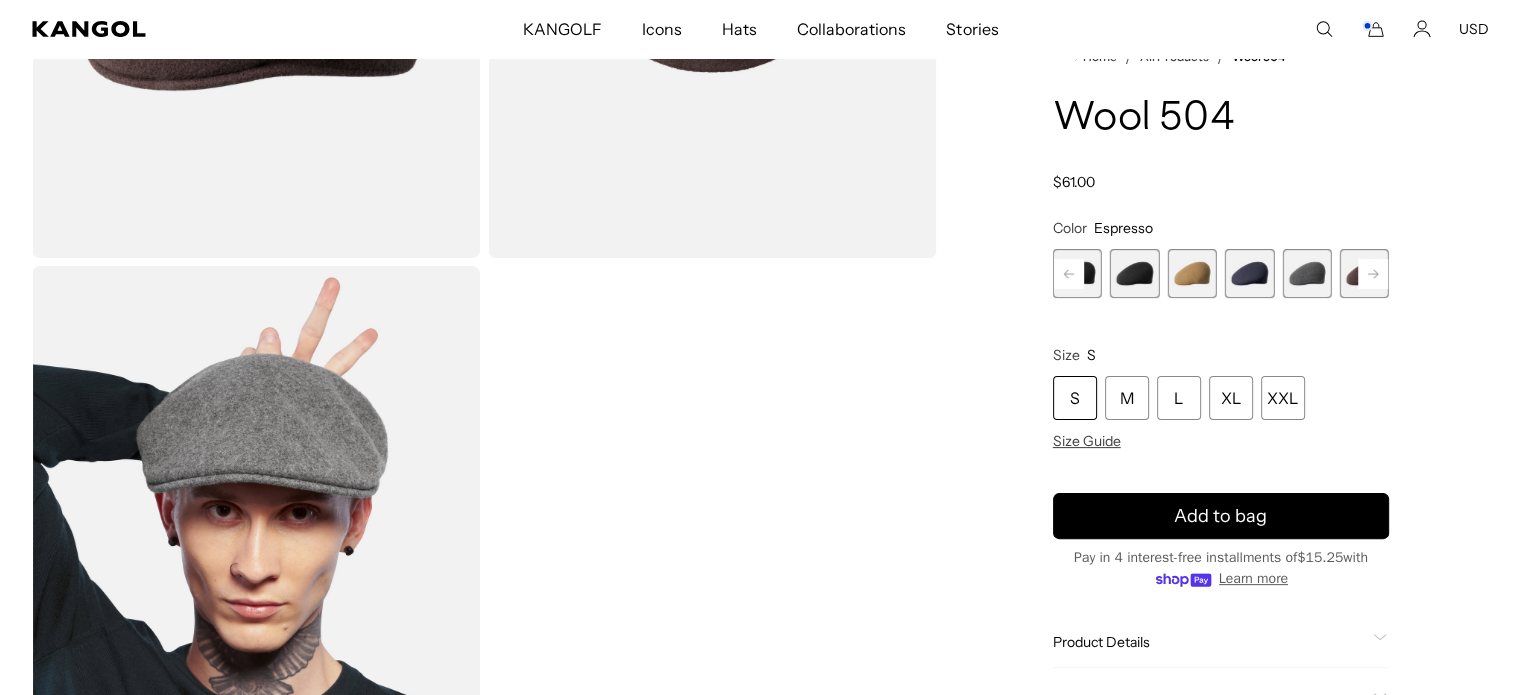 click 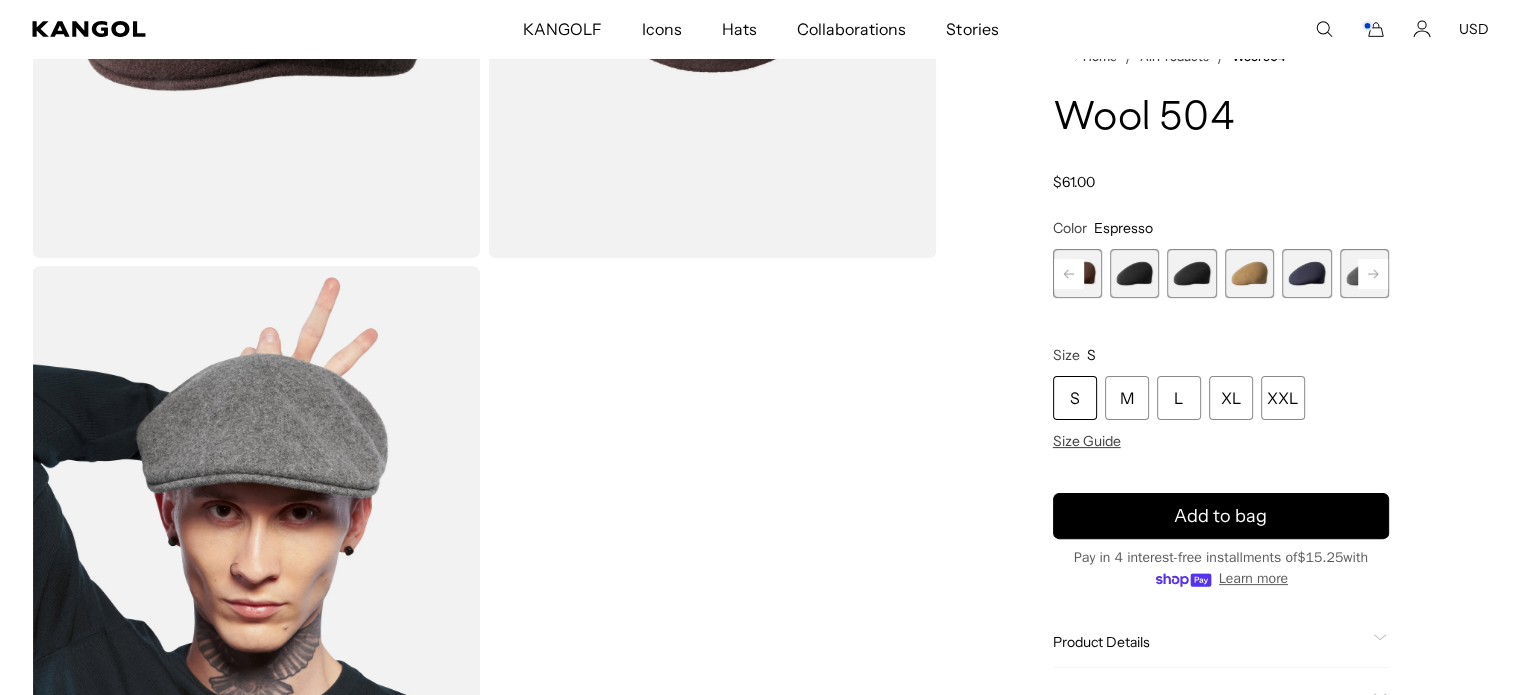 click 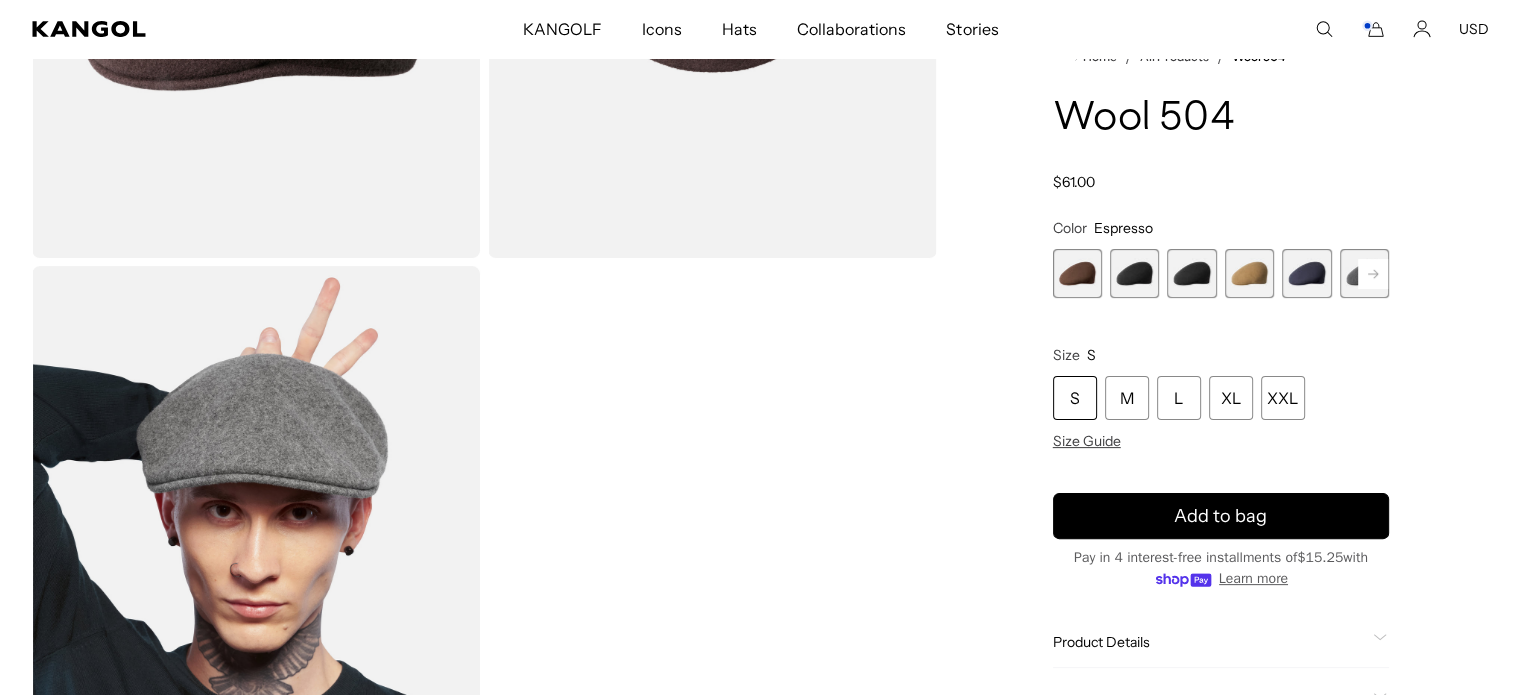 click on "Previous
Next
Tobacco
Variant sold out or unavailable
Black
Variant sold out or unavailable
Black/Gold
Variant sold out or unavailable
Camel
Variant sold out or unavailable
Dark Blue
Variant sold out or unavailable
Dark Flannel
Variant sold out or unavailable
Espresso" at bounding box center [1221, 273] 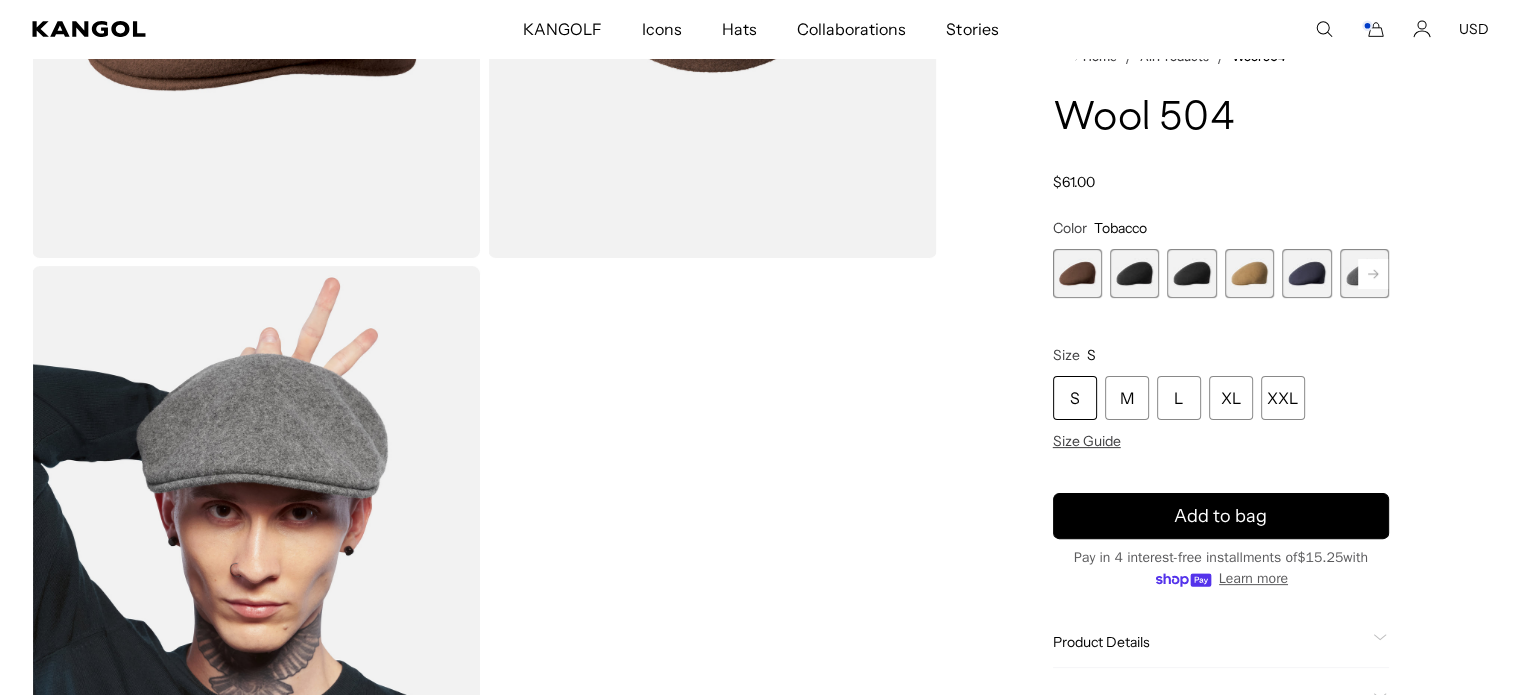 click at bounding box center (1134, 273) 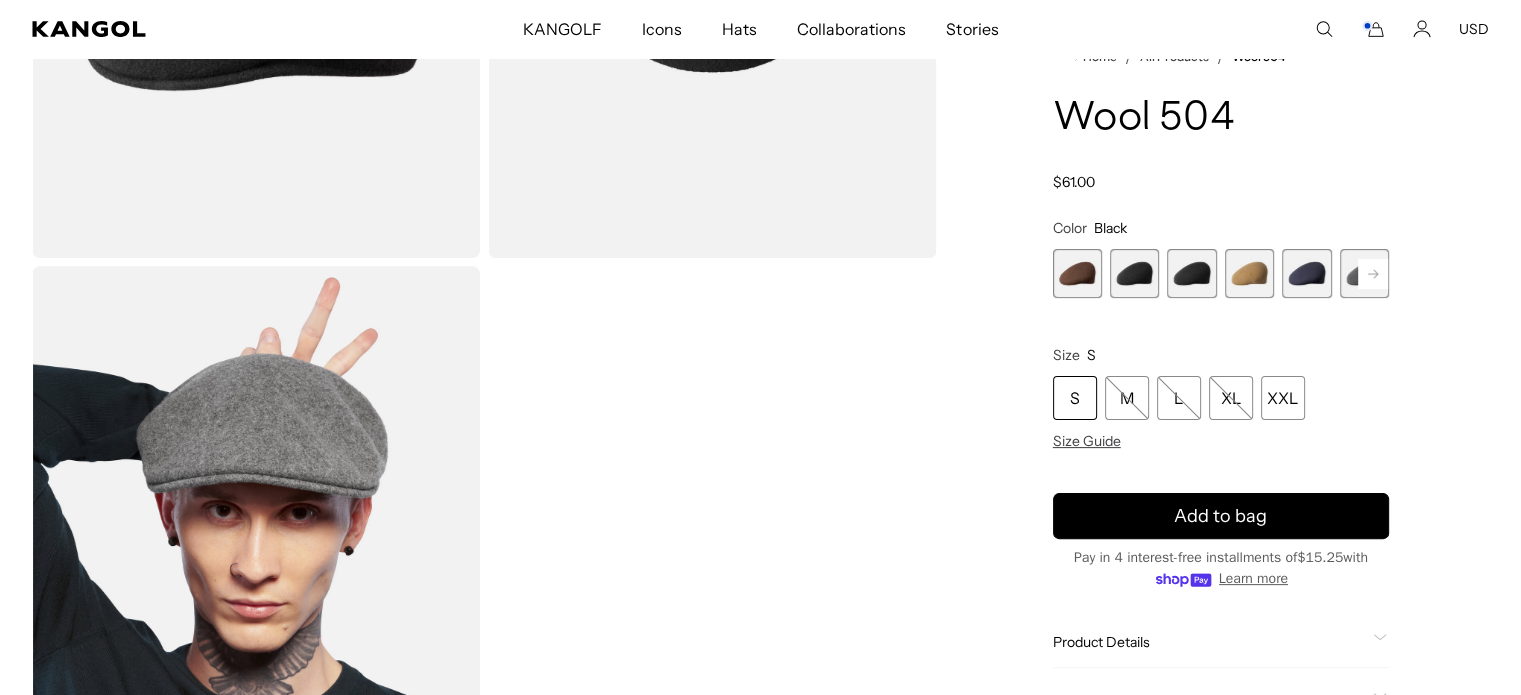 scroll, scrollTop: 0, scrollLeft: 0, axis: both 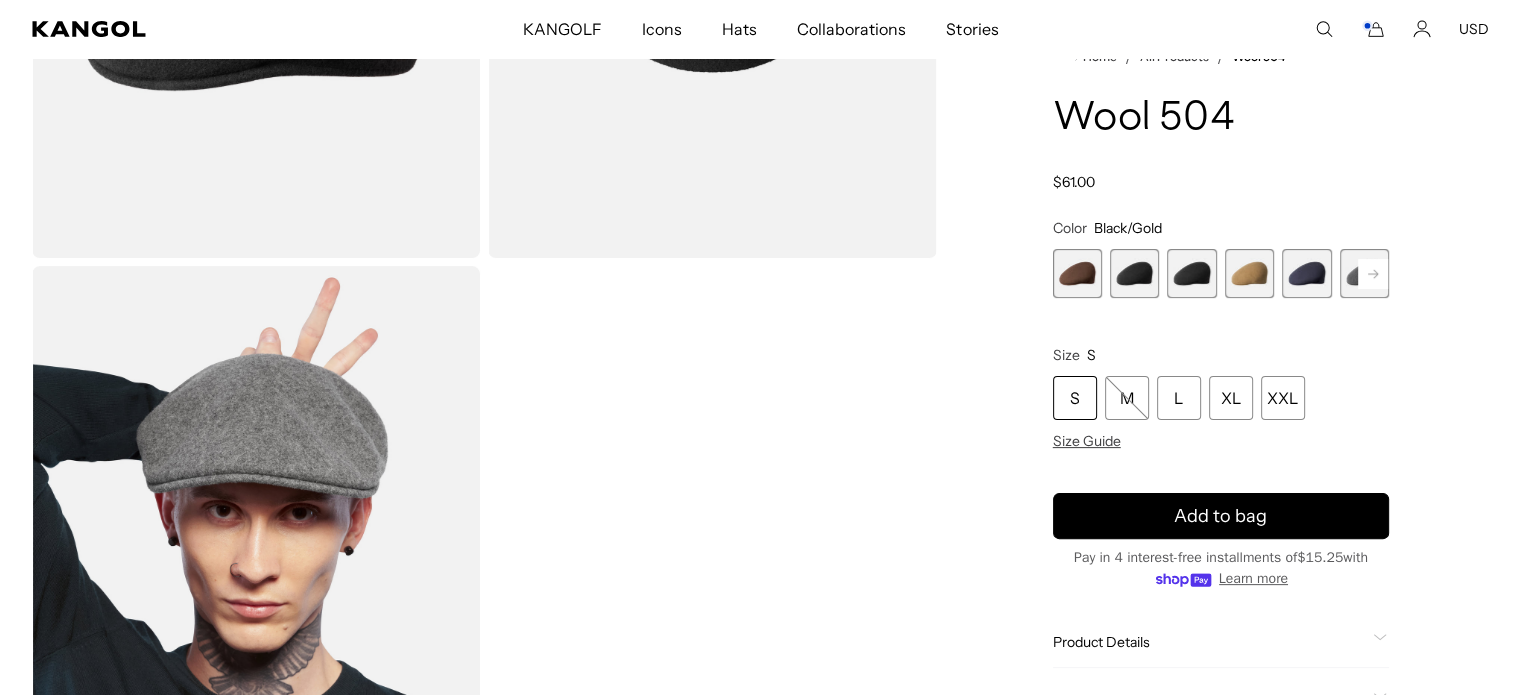 click on "S" at bounding box center (1075, 399) 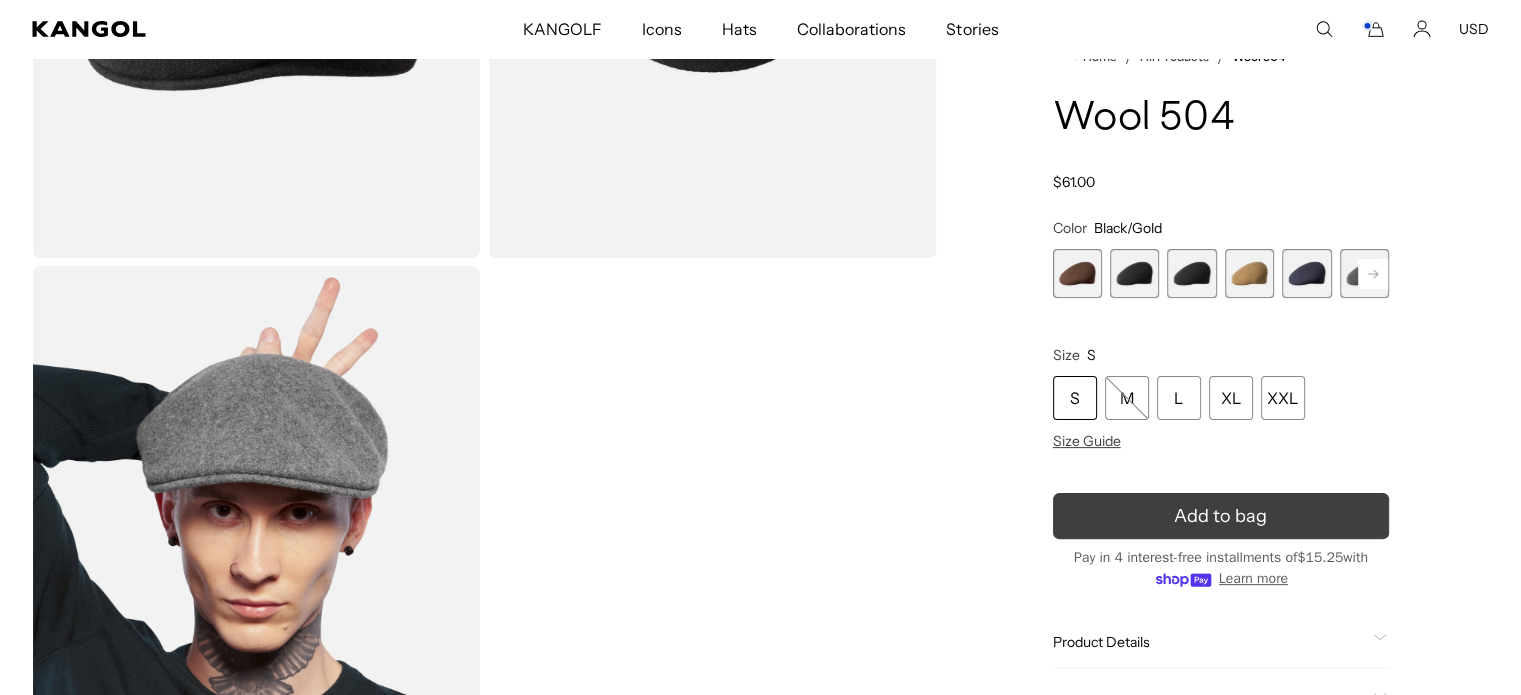 click on "Add to bag" at bounding box center [1221, 517] 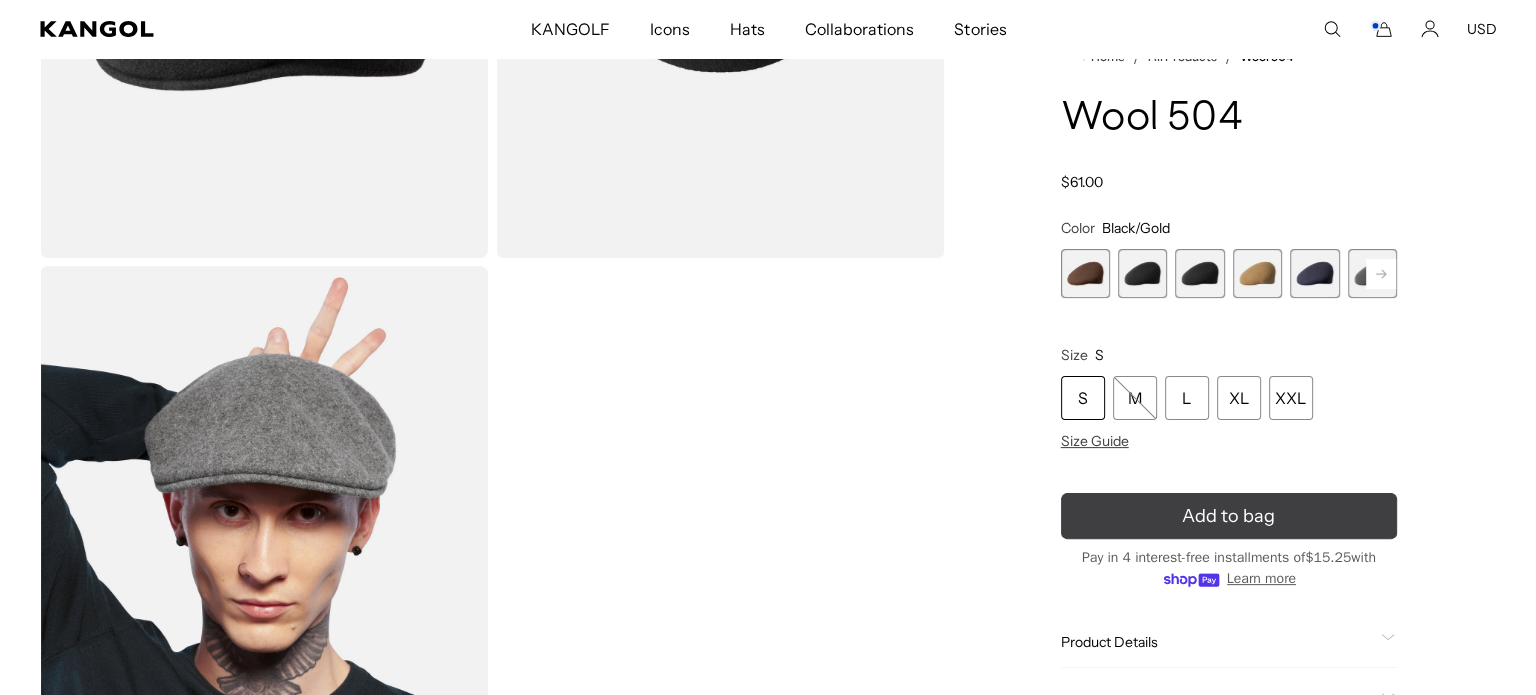 scroll, scrollTop: 0, scrollLeft: 0, axis: both 